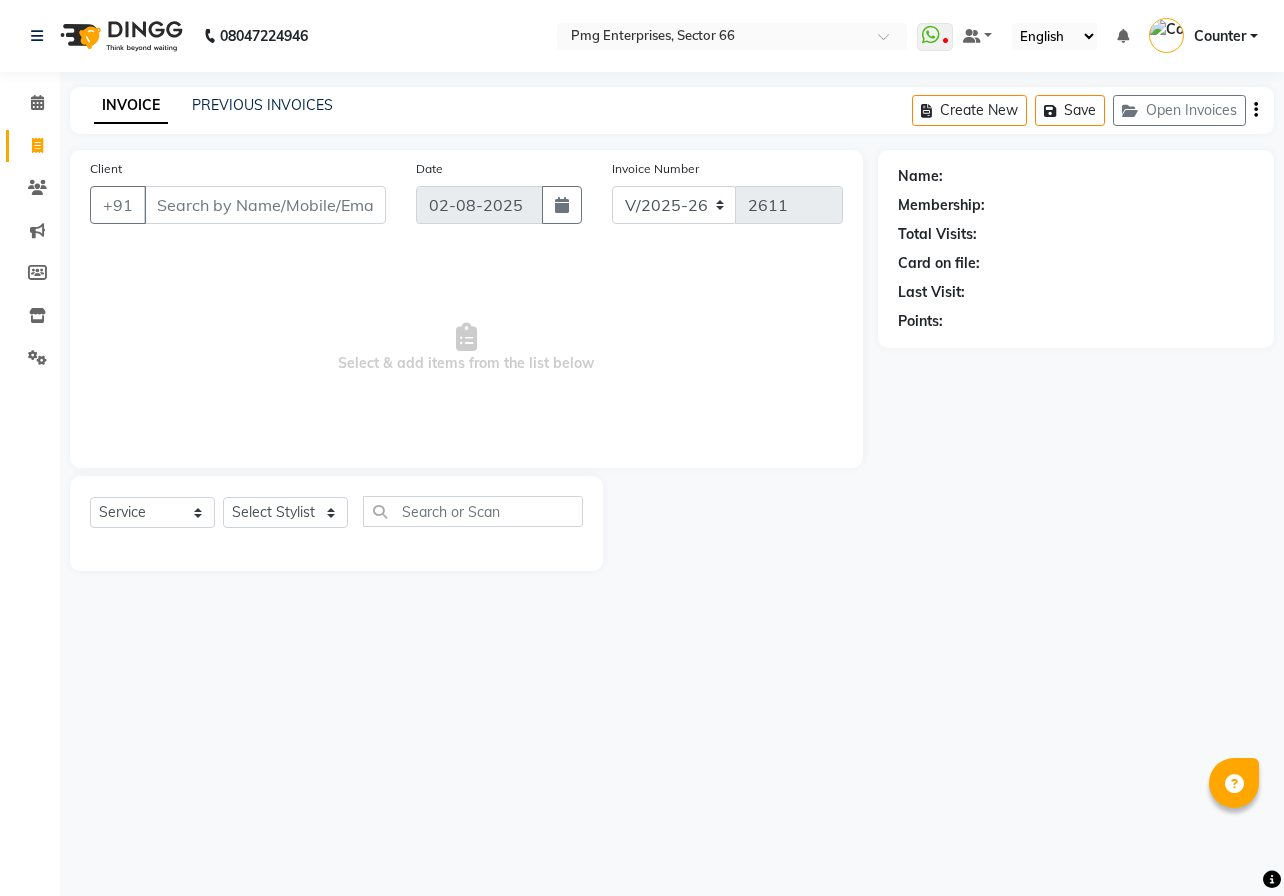 select on "889" 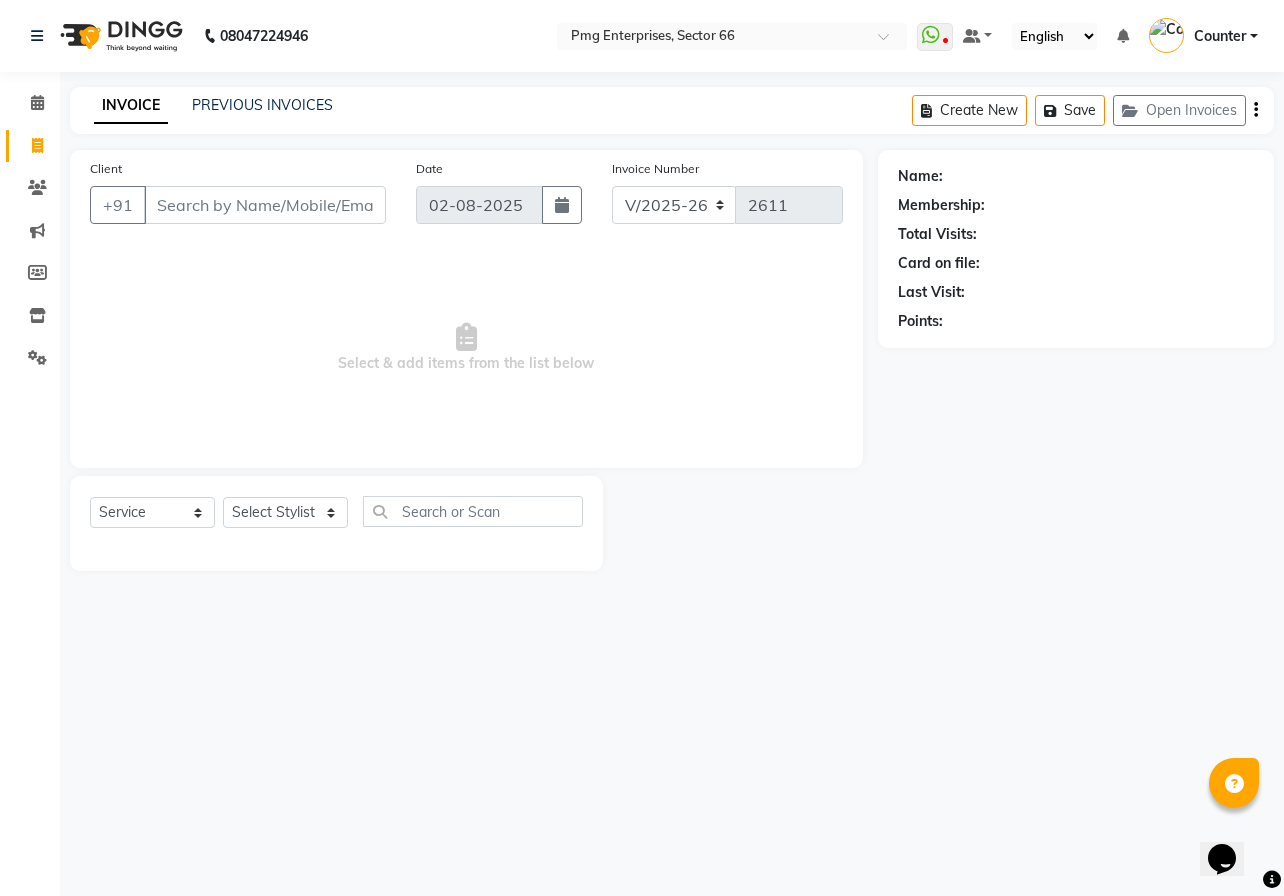 scroll, scrollTop: 0, scrollLeft: 0, axis: both 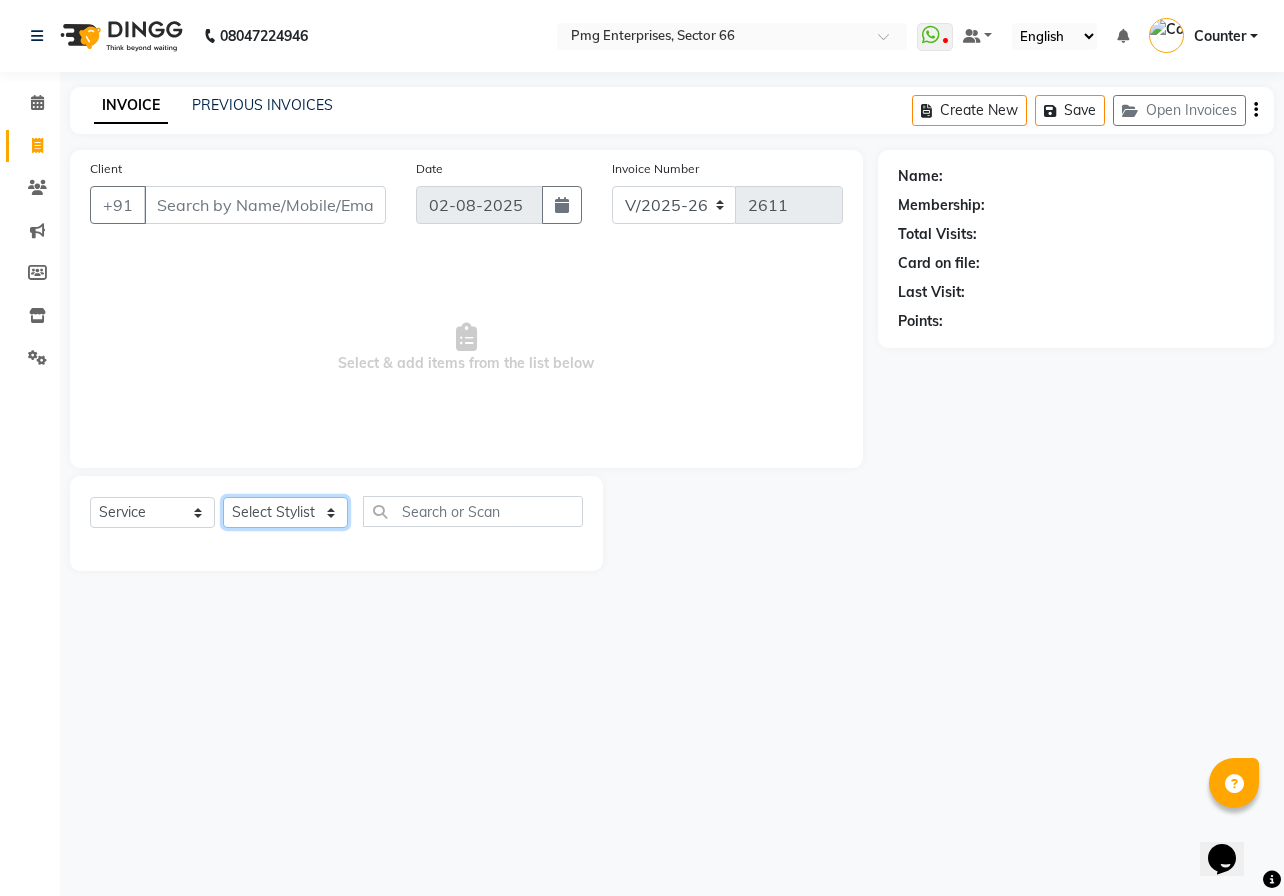 click on "Select Stylist [FIRST] [LAST] Counter [FIRST] [LAST] [LAST] [LAST] [LAST] [LAST] [LAST]" 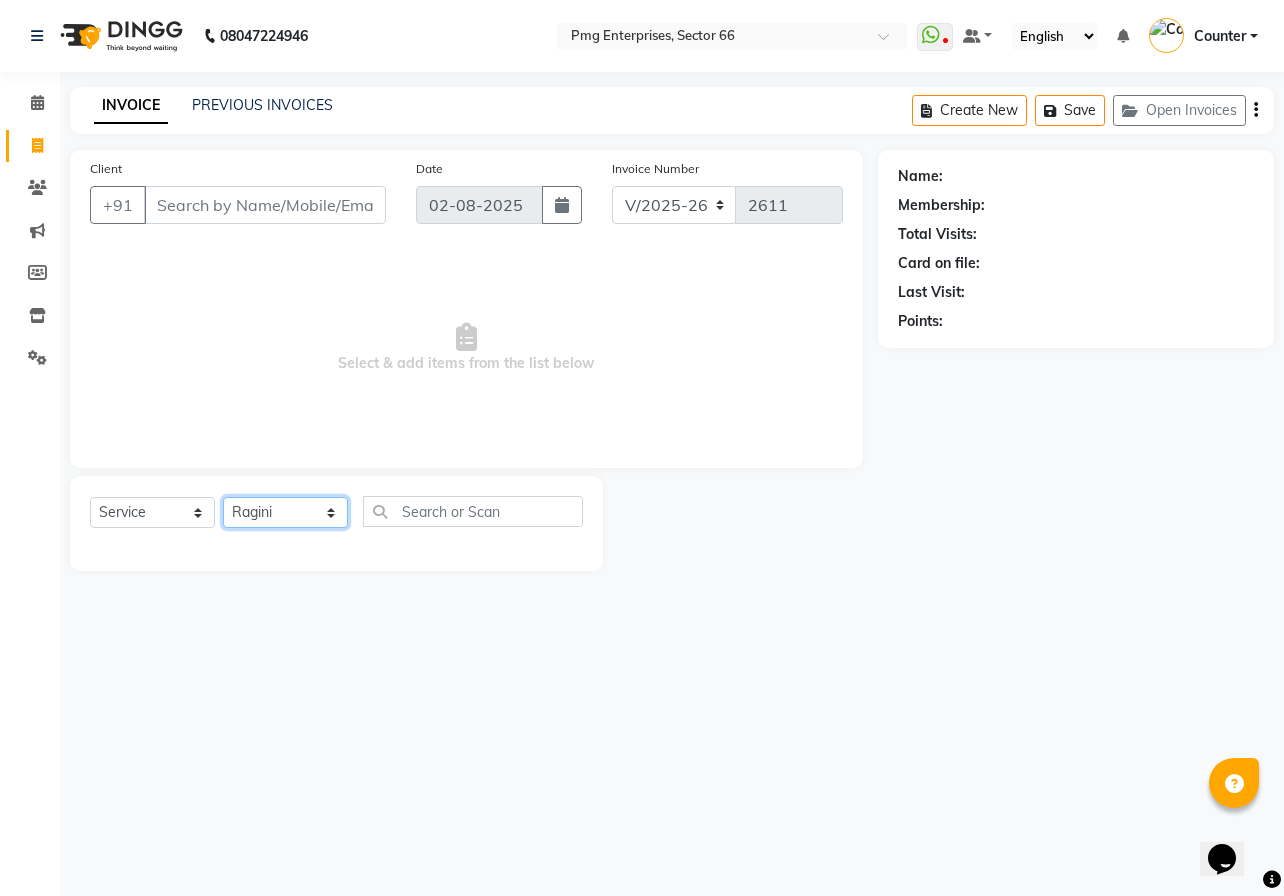 click on "Select Stylist [FIRST] [LAST] Counter [FIRST] [LAST] [LAST] [LAST] [LAST] [LAST] [LAST]" 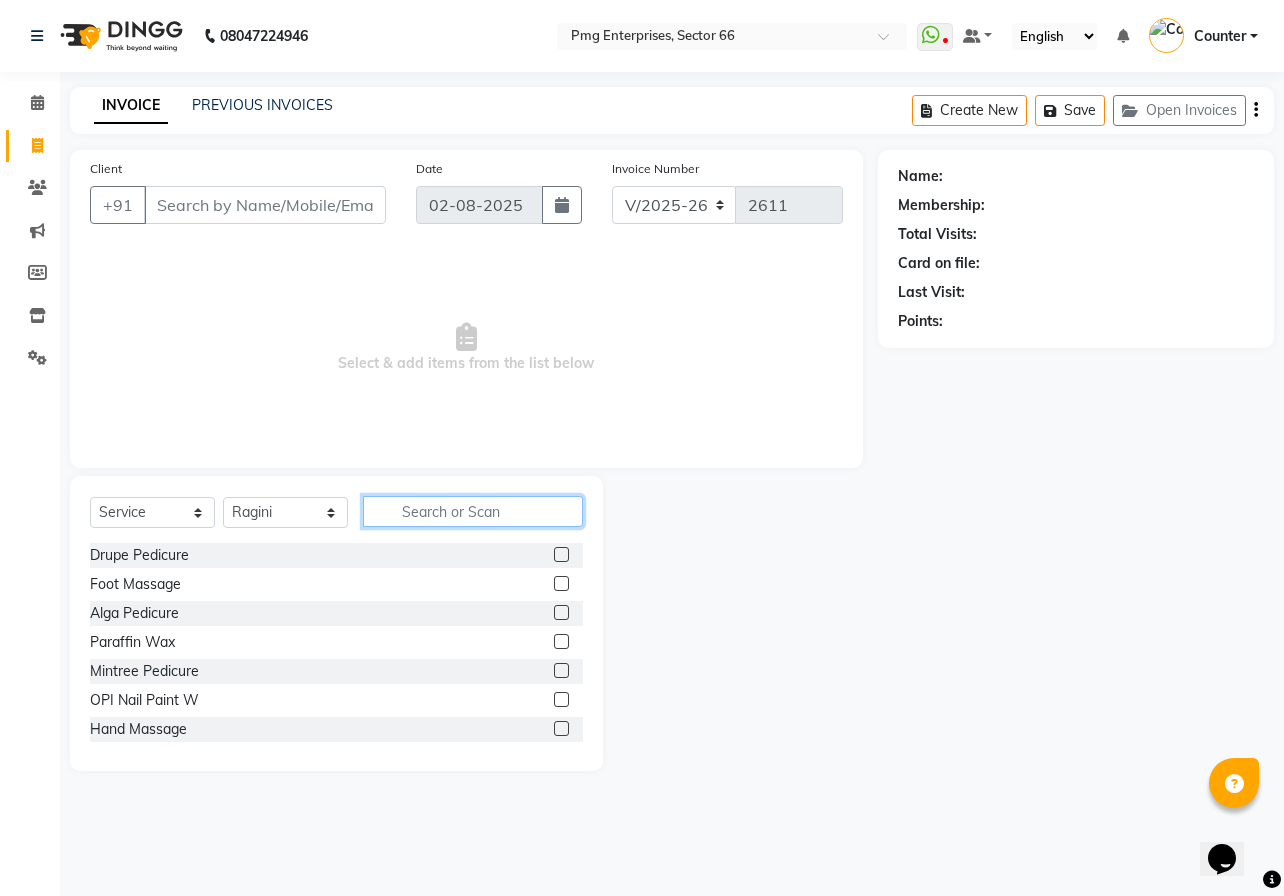 click 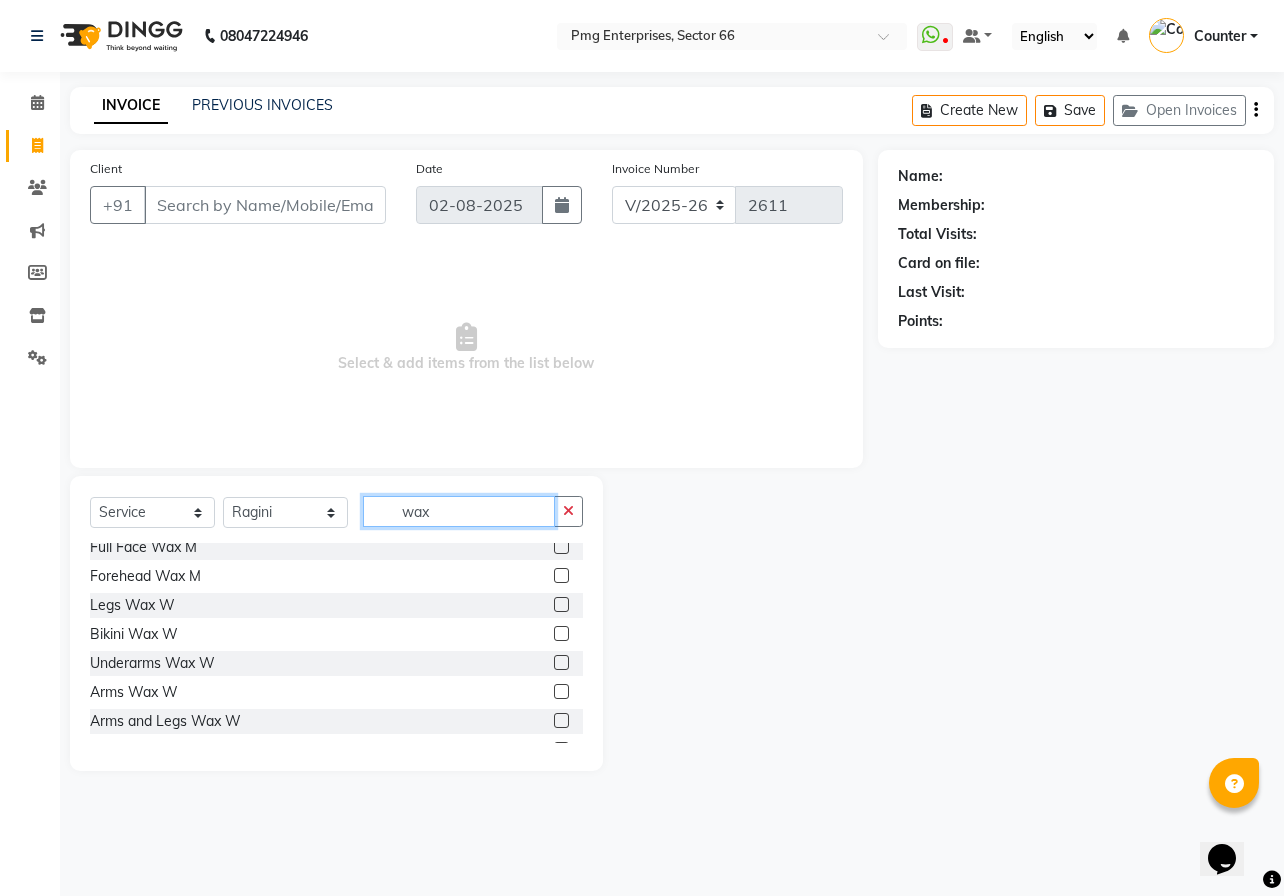 scroll, scrollTop: 280, scrollLeft: 0, axis: vertical 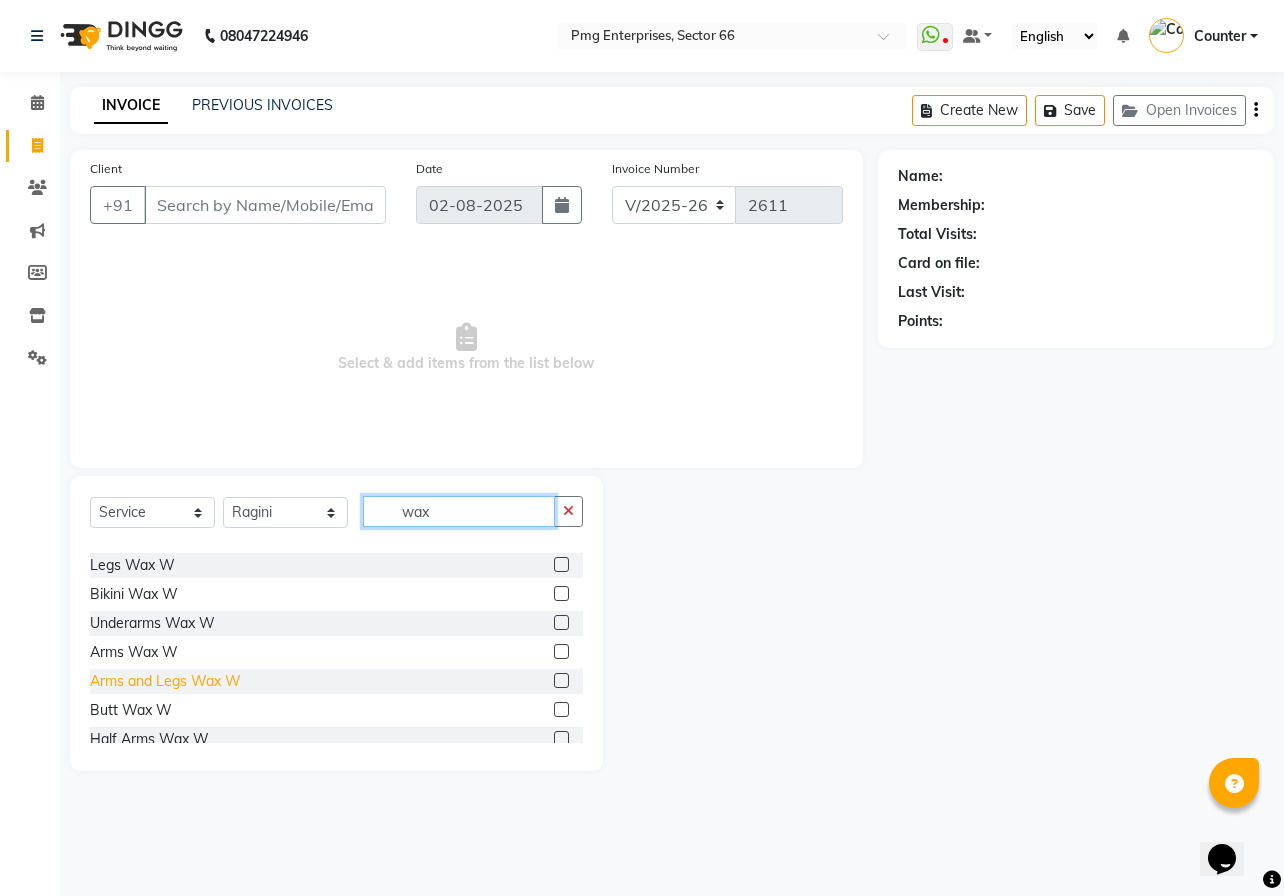 type on "wax" 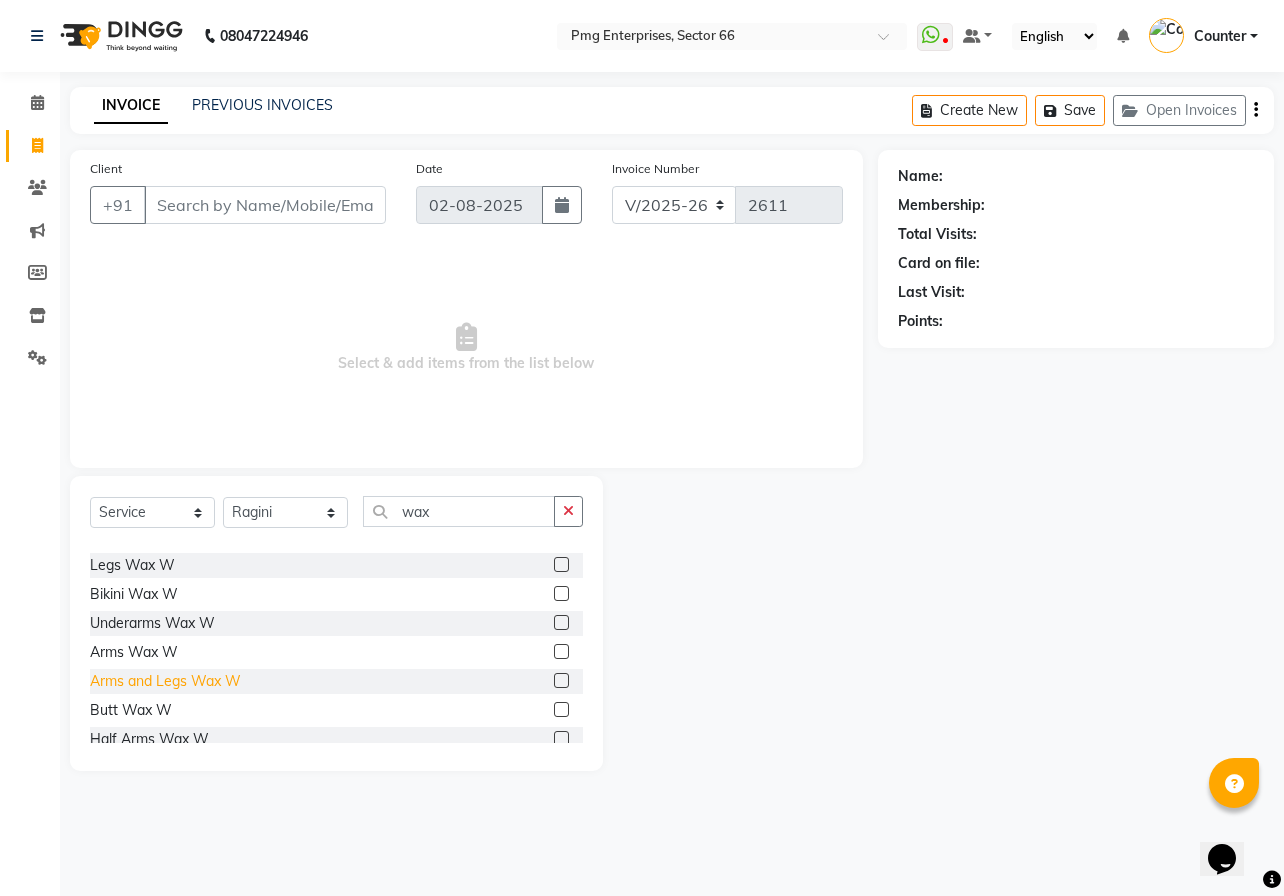 click on "Arms and Legs Wax W" 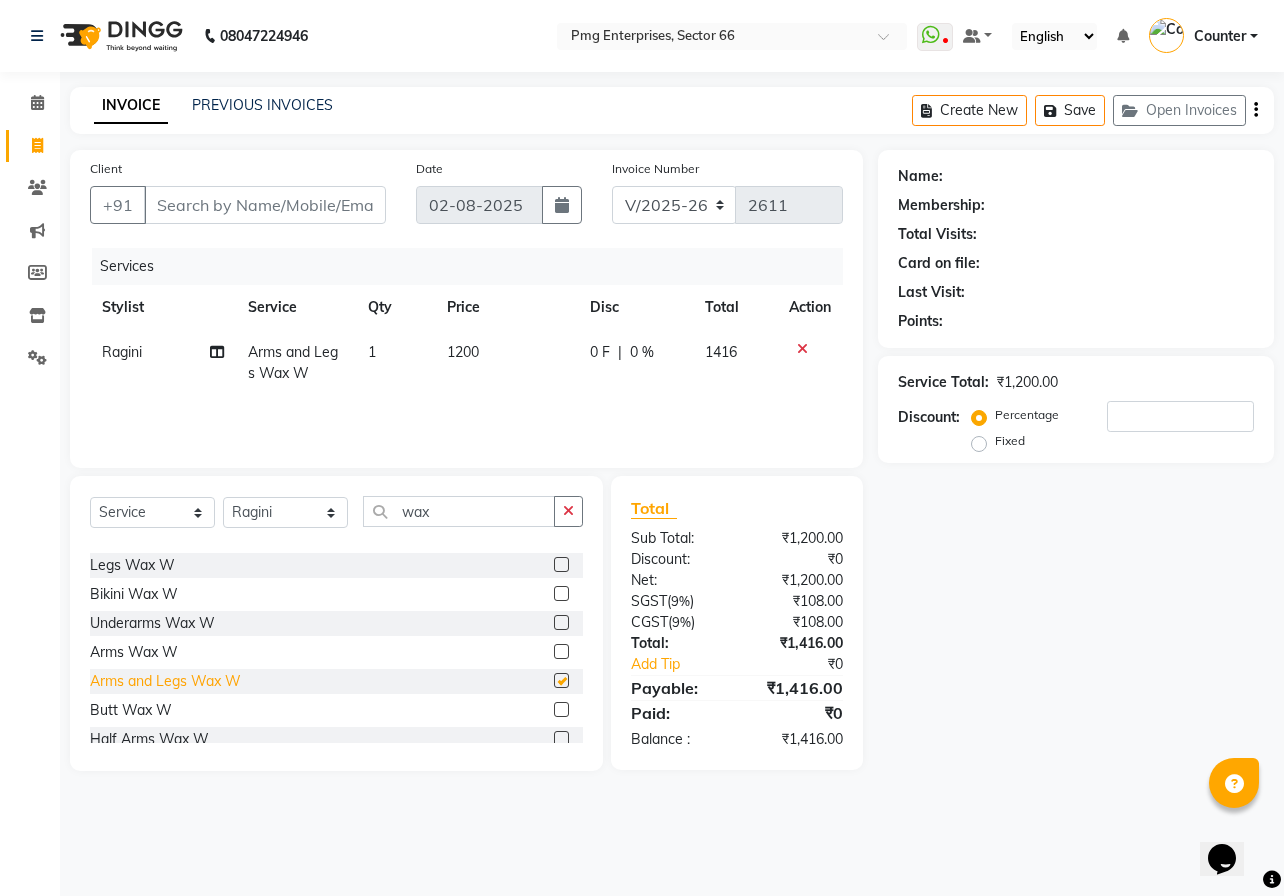 checkbox on "false" 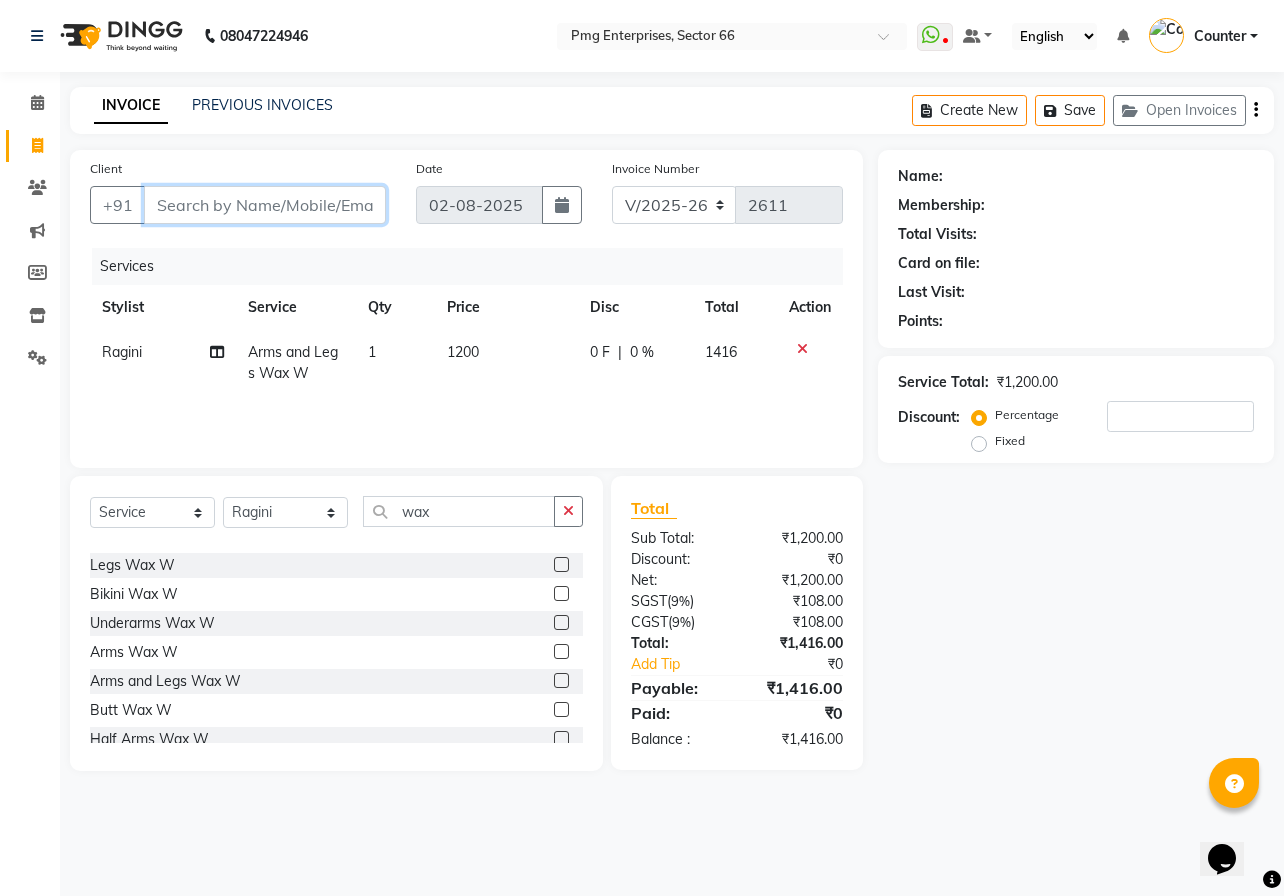 click on "Client" at bounding box center (265, 205) 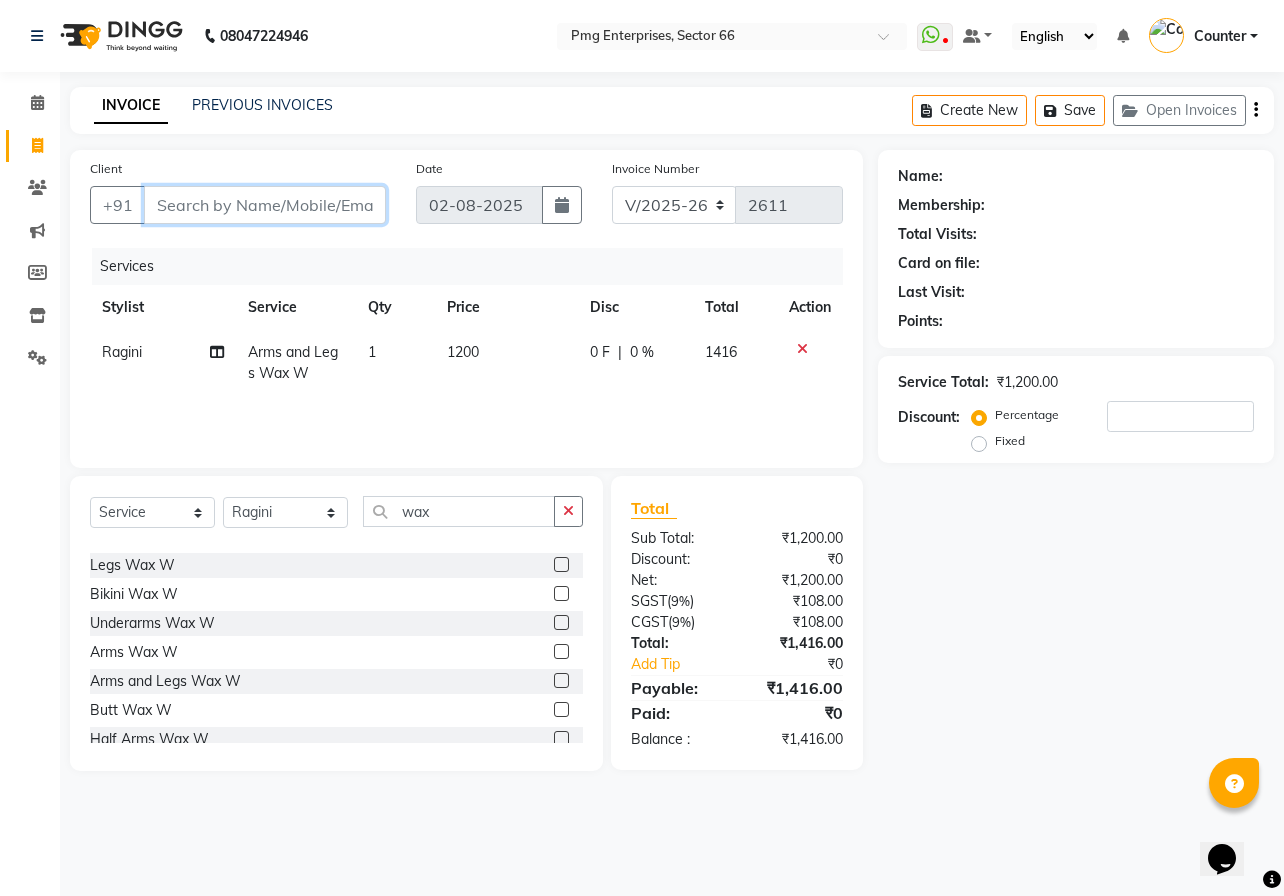 type on "9" 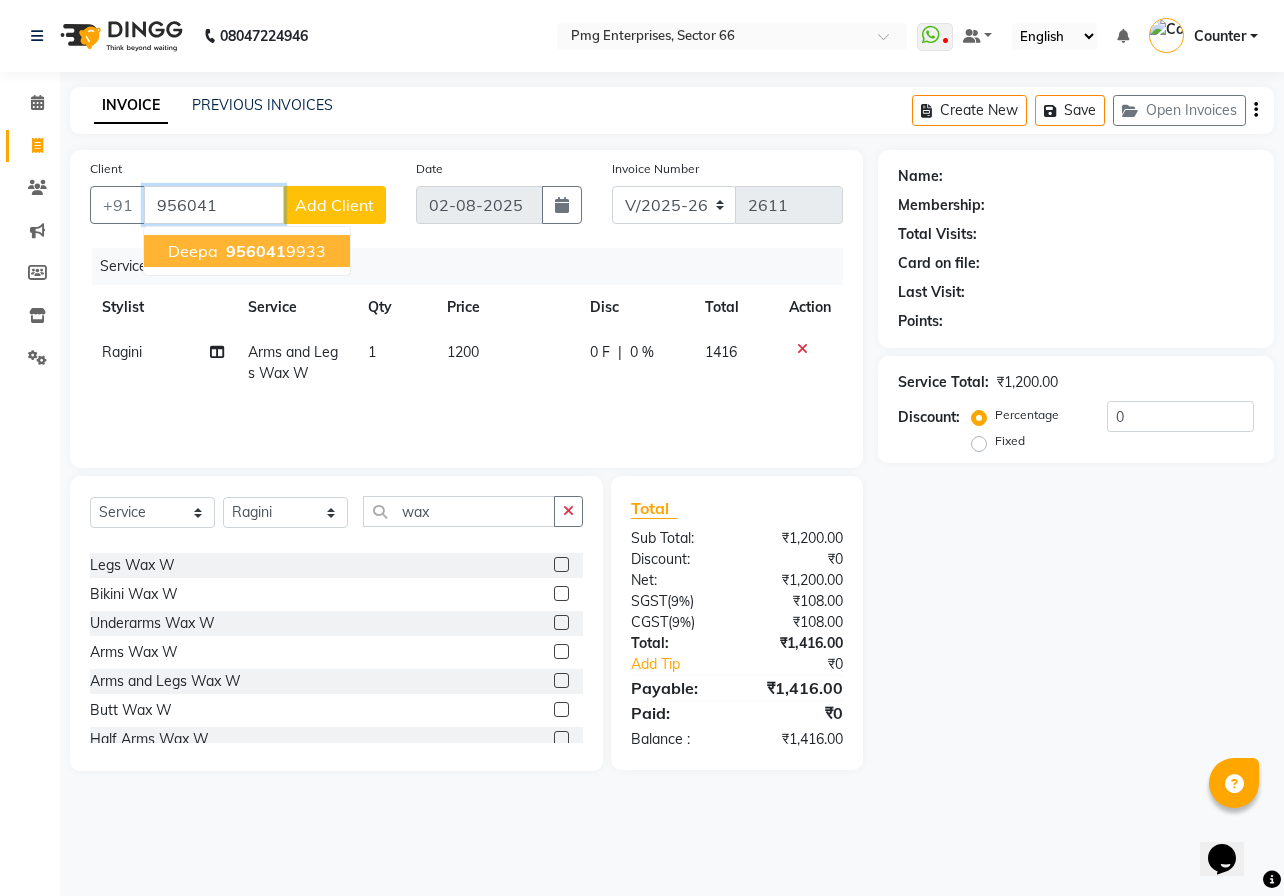 click on "956041" at bounding box center (256, 251) 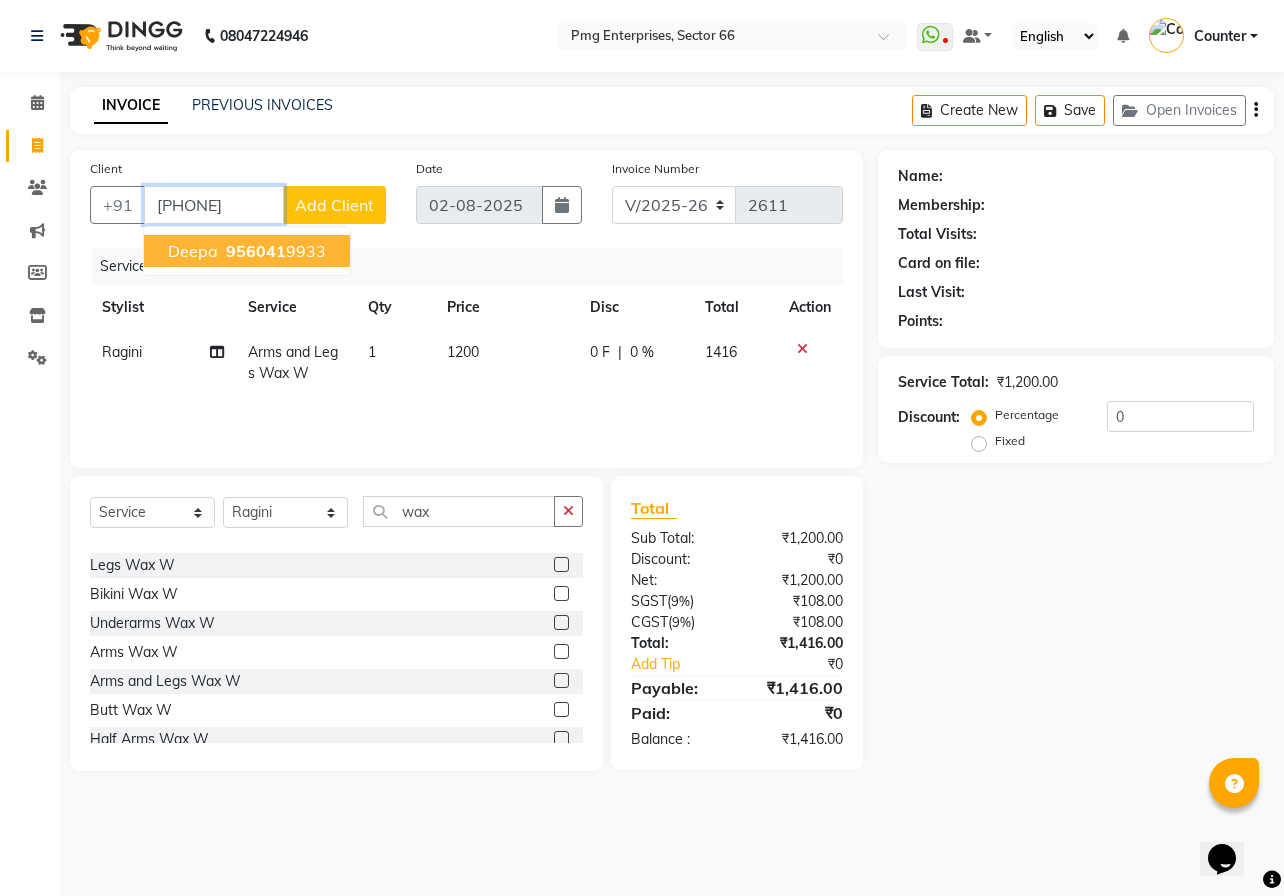type on "[PHONE]" 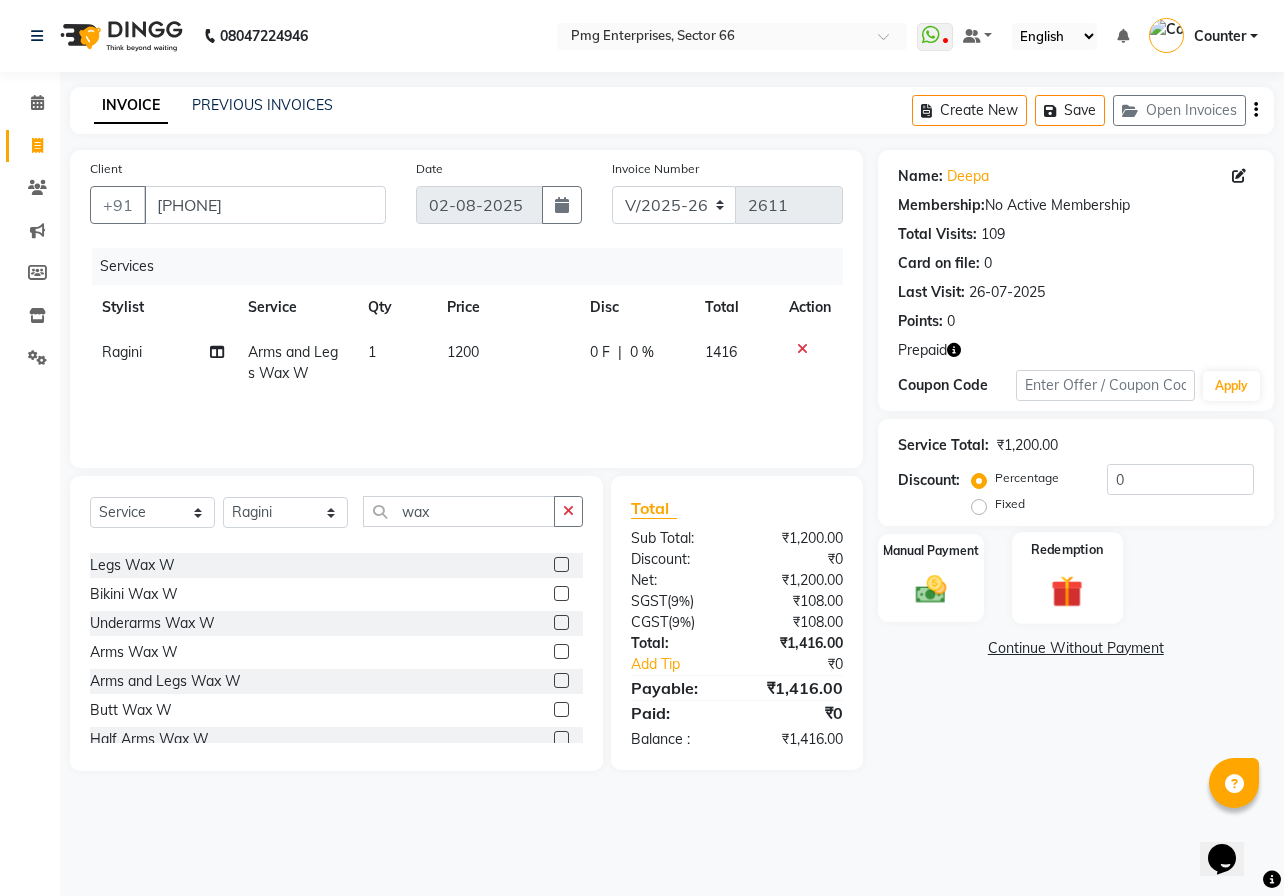 click 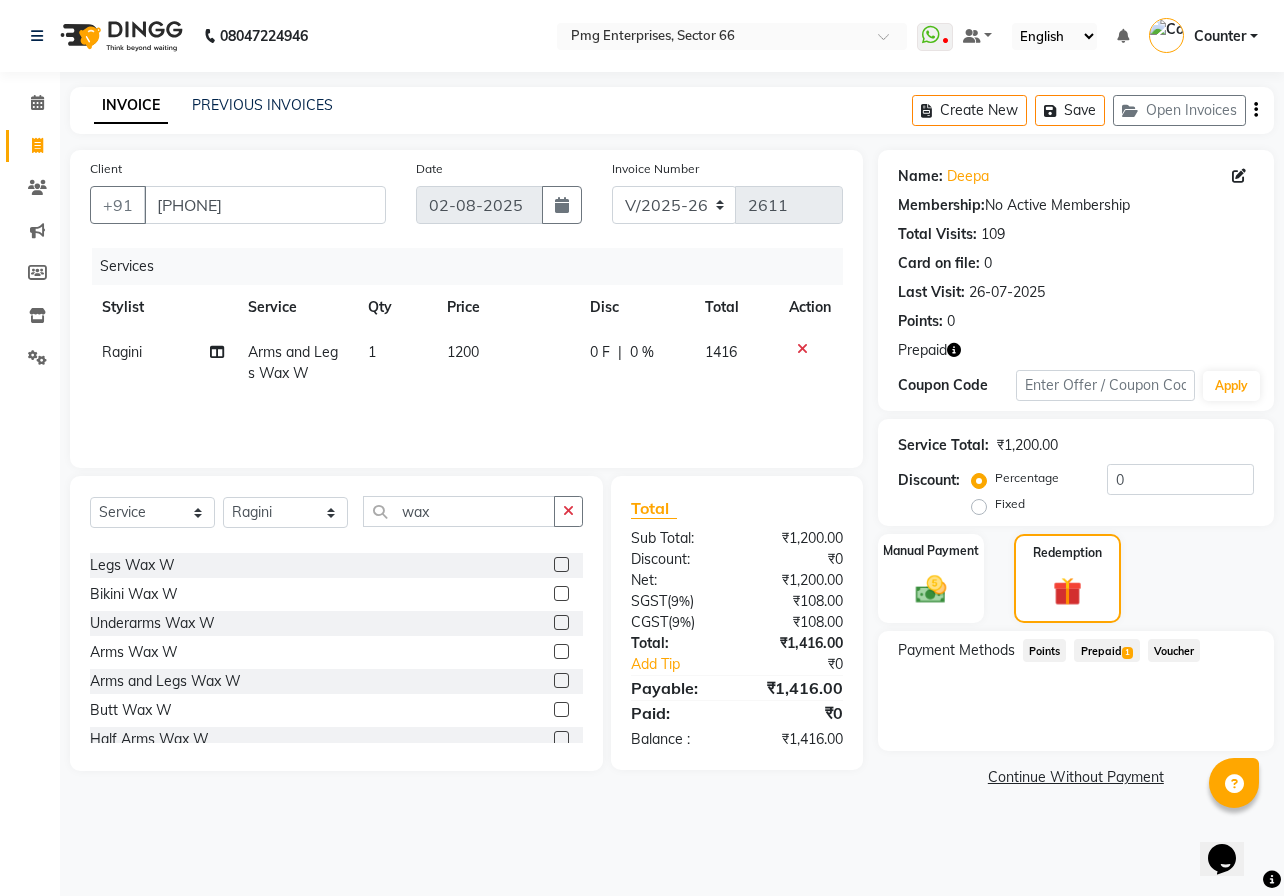 click on "Prepaid  1" 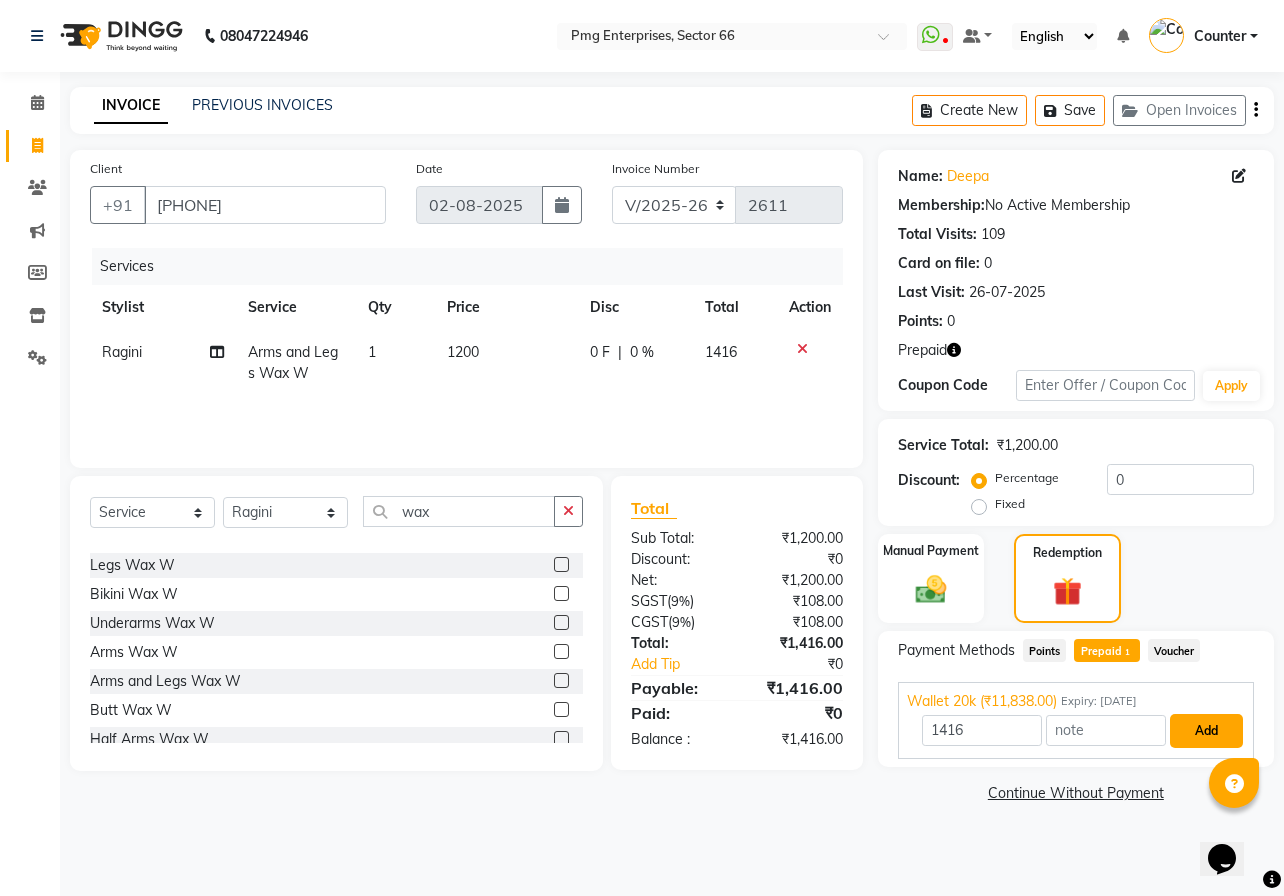 click on "Add" at bounding box center [1206, 731] 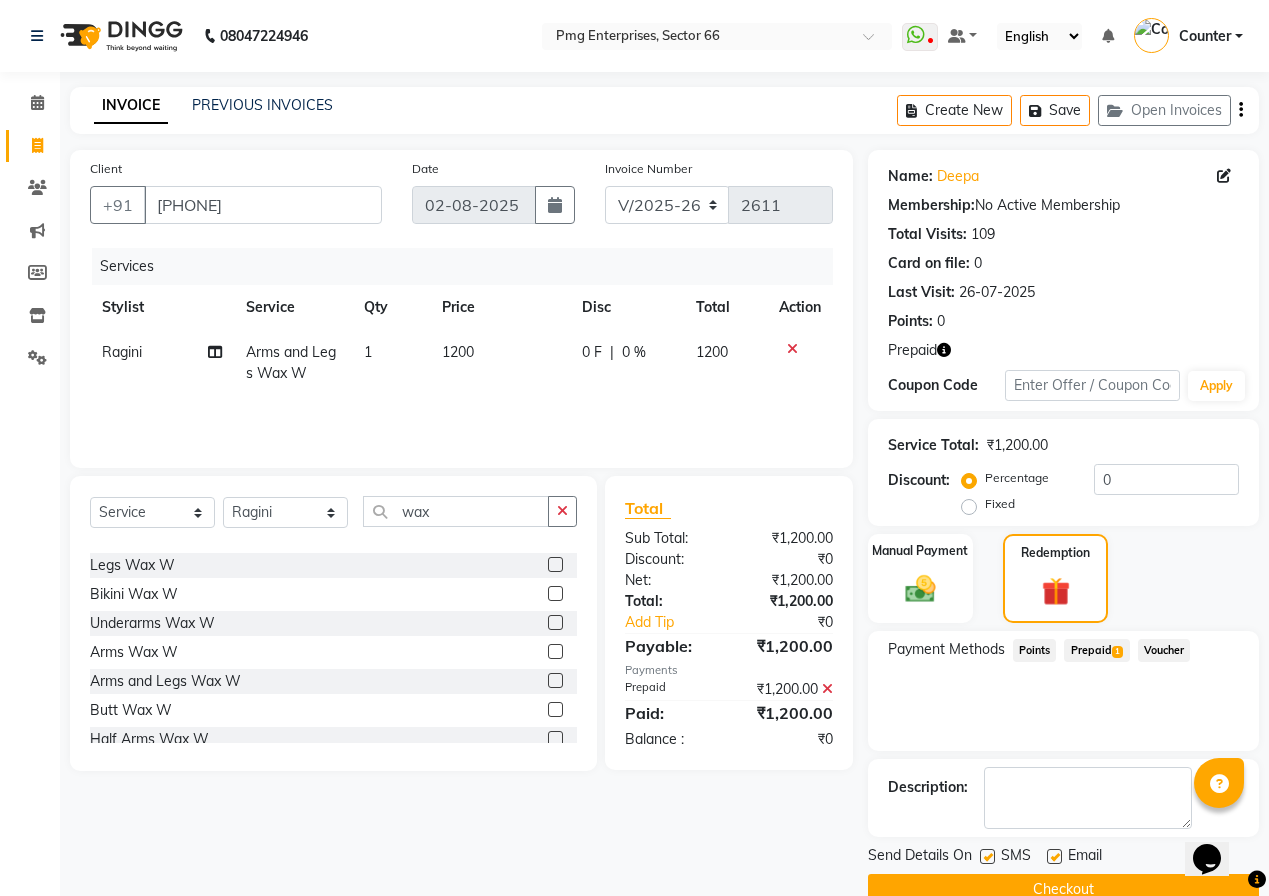click on "Checkout" 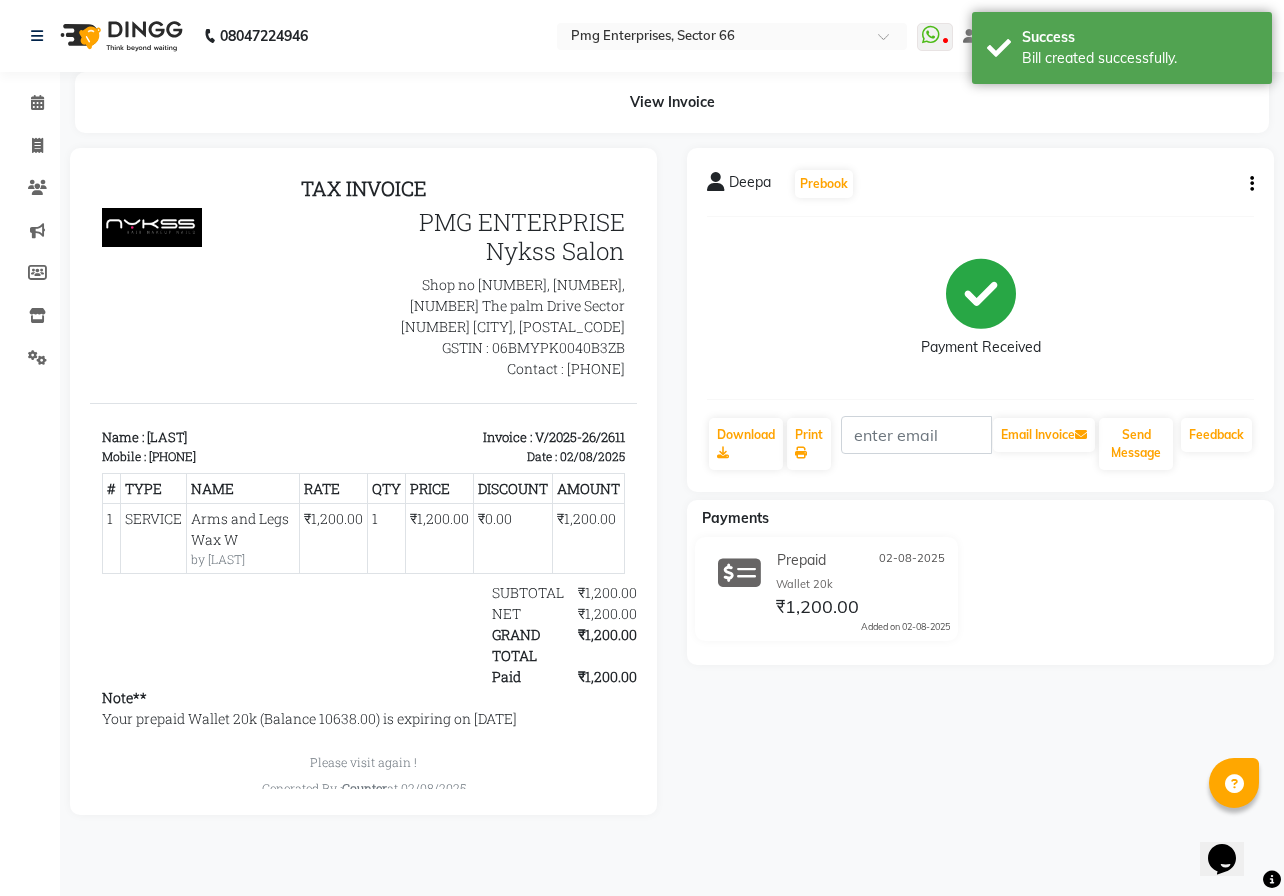 scroll, scrollTop: 0, scrollLeft: 0, axis: both 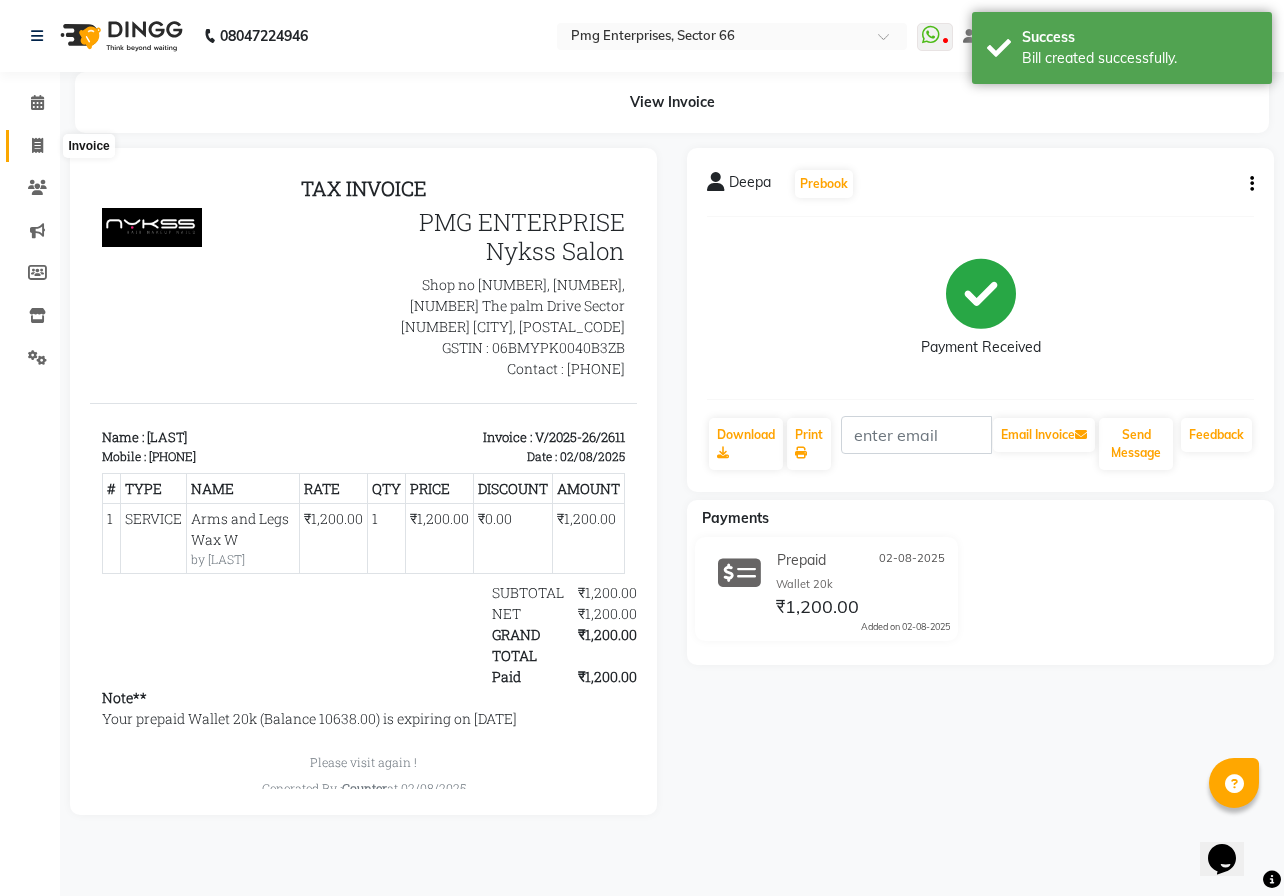 click 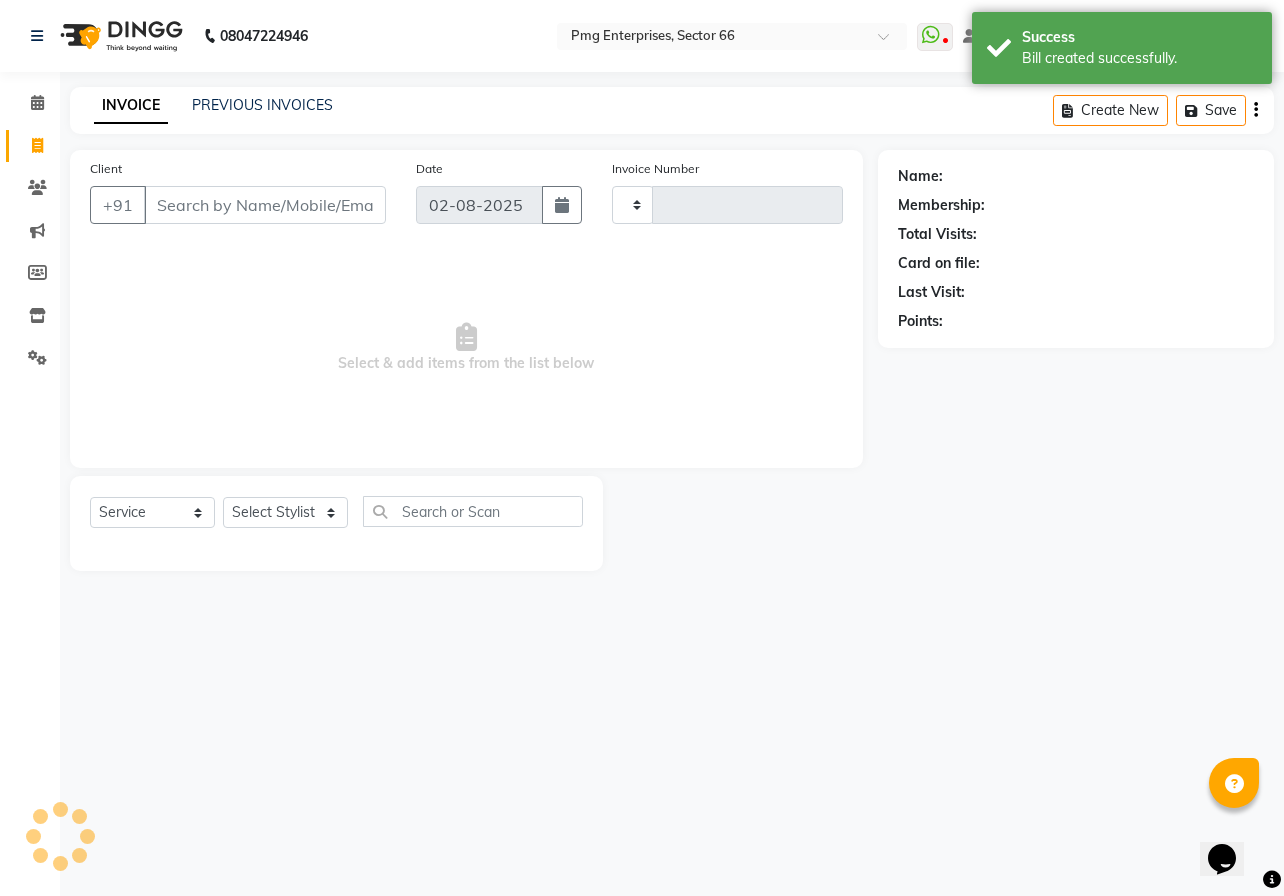 type on "2612" 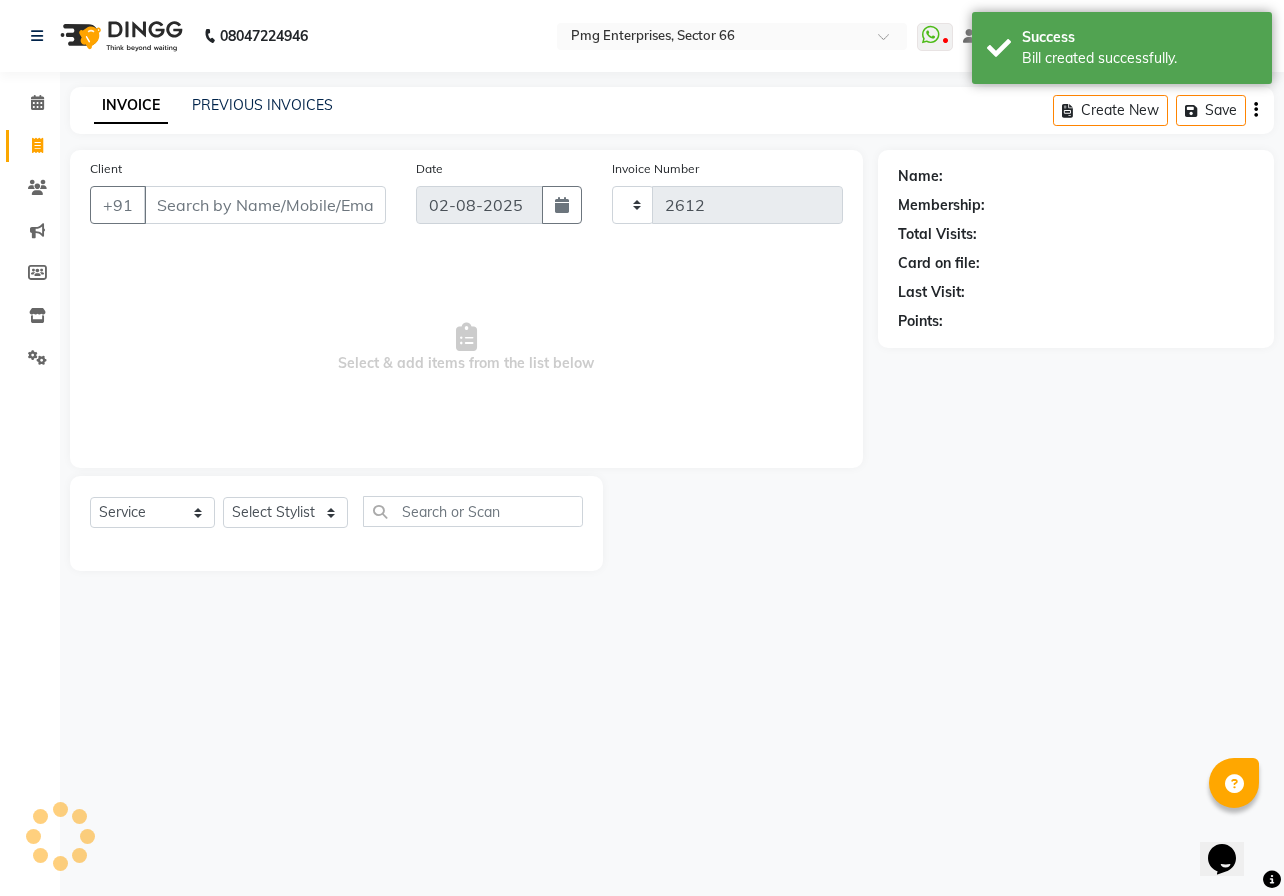 select on "889" 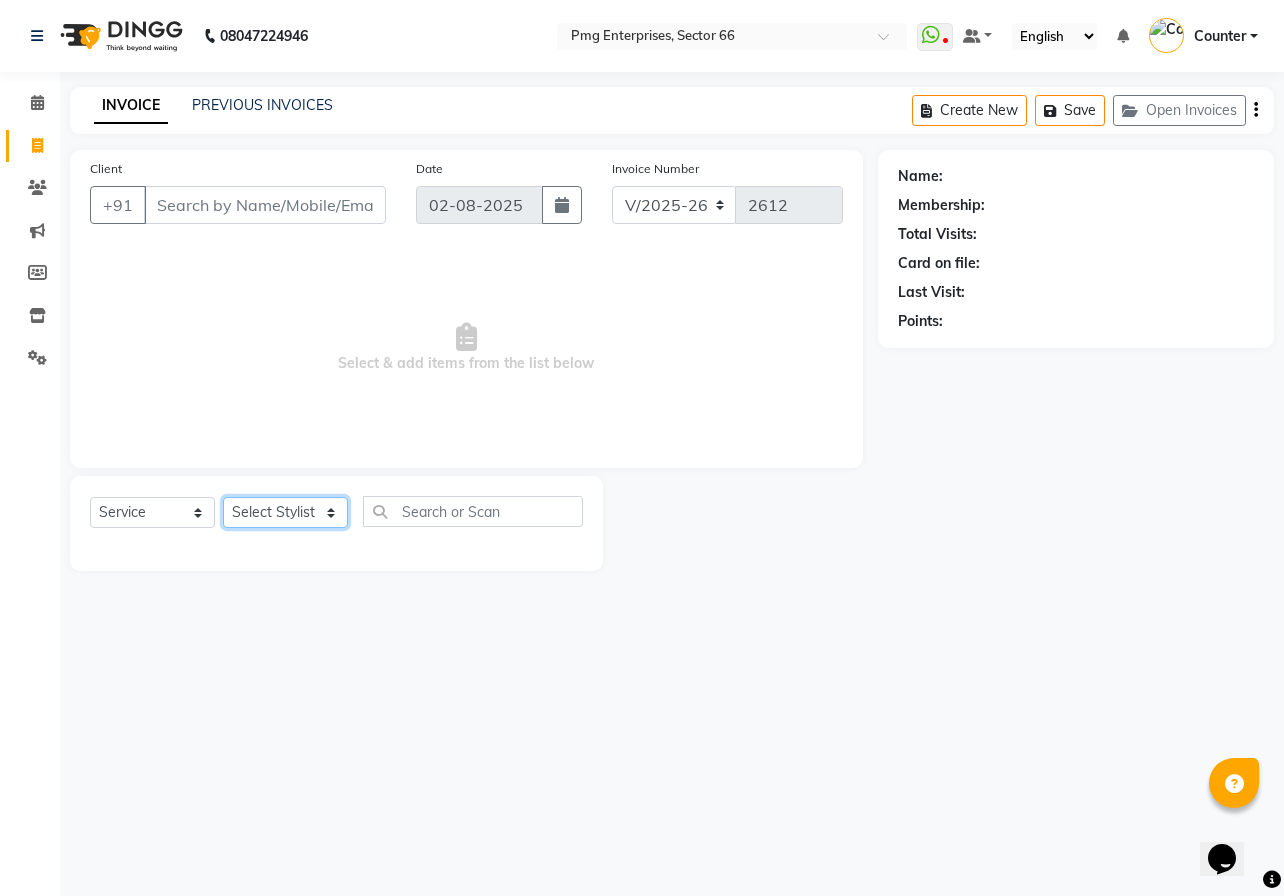 click on "Select Stylist [FIRST] [LAST] Counter [FIRST] [LAST] [LAST] [LAST] [LAST] [LAST] [LAST]" 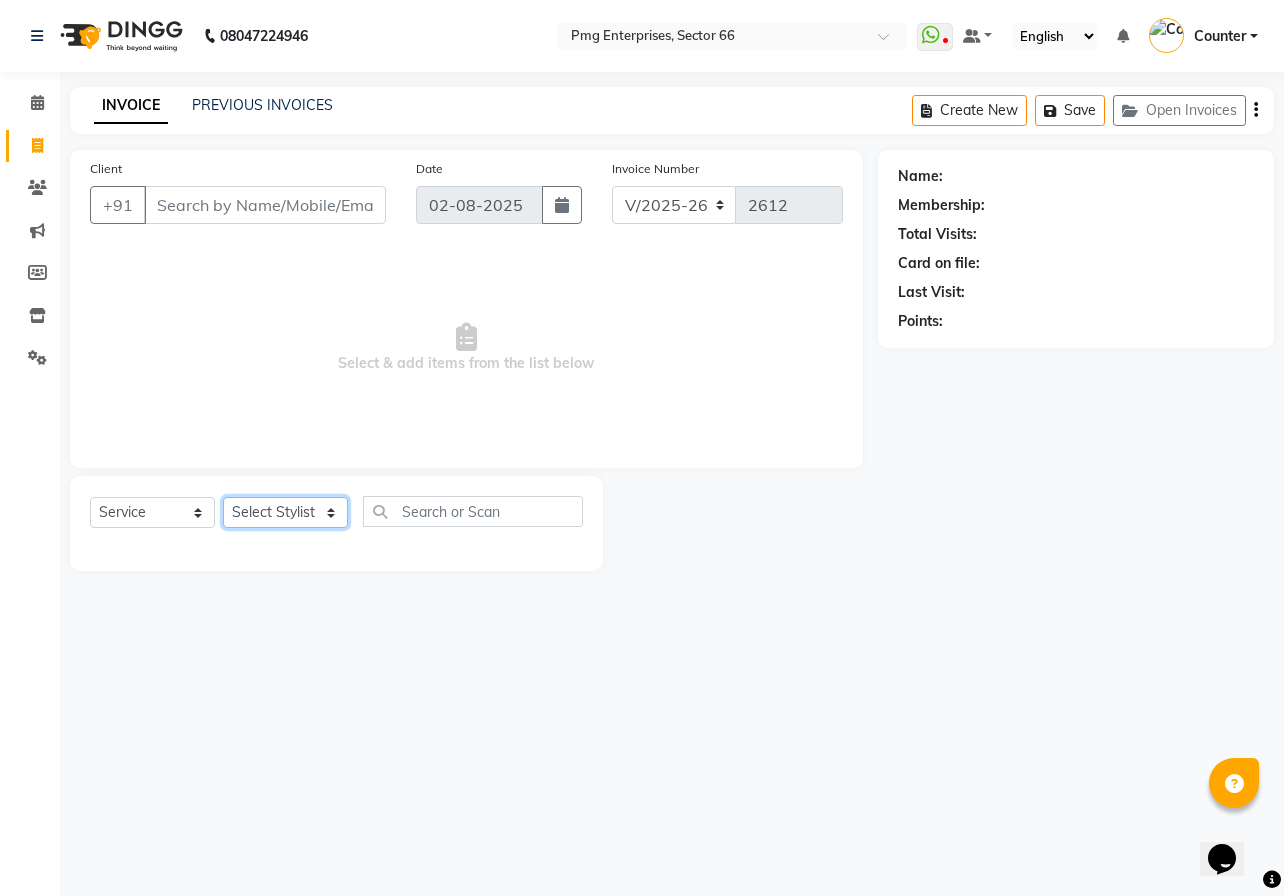 select on "78814" 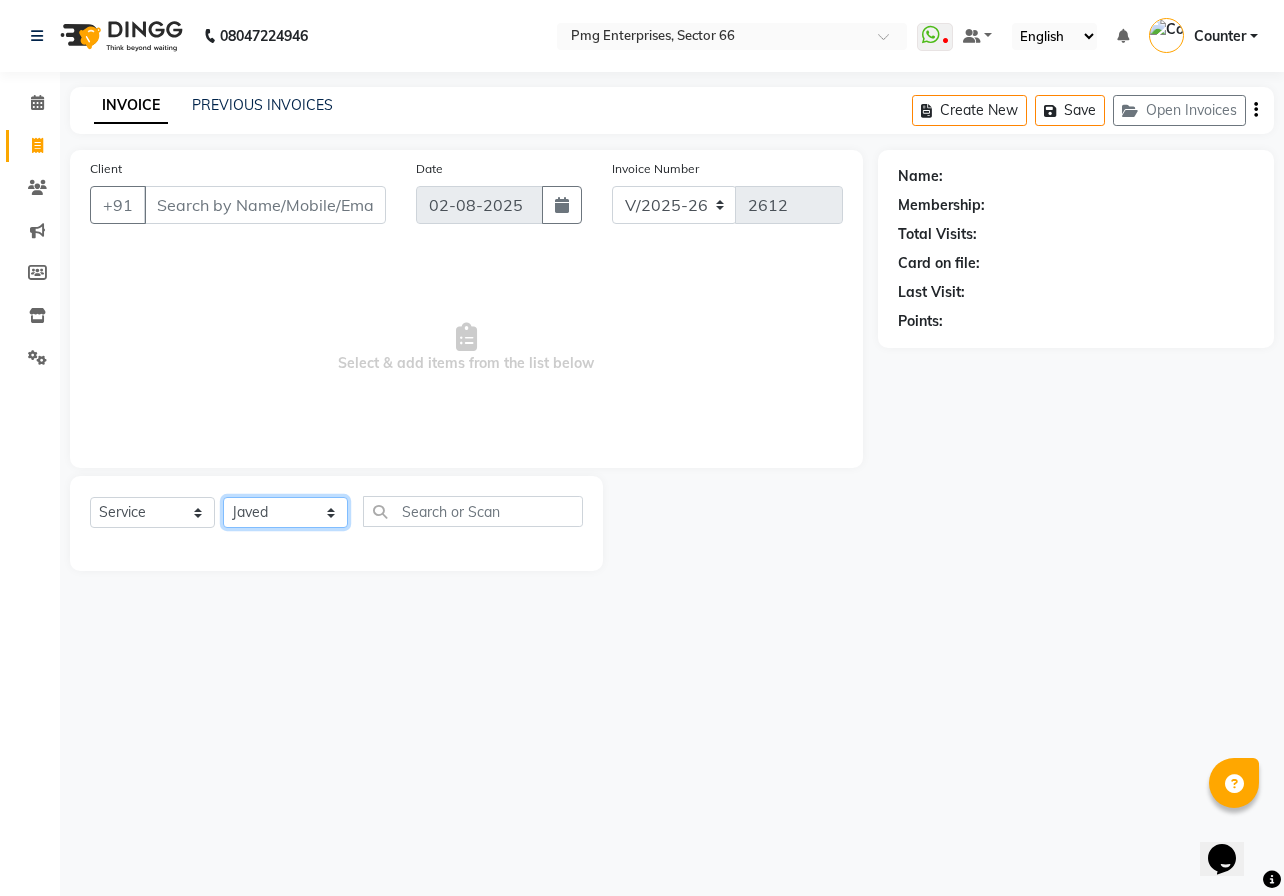 click on "Select Stylist [FIRST] [LAST] Counter [FIRST] [LAST] [LAST] [LAST] [LAST] [LAST] [LAST]" 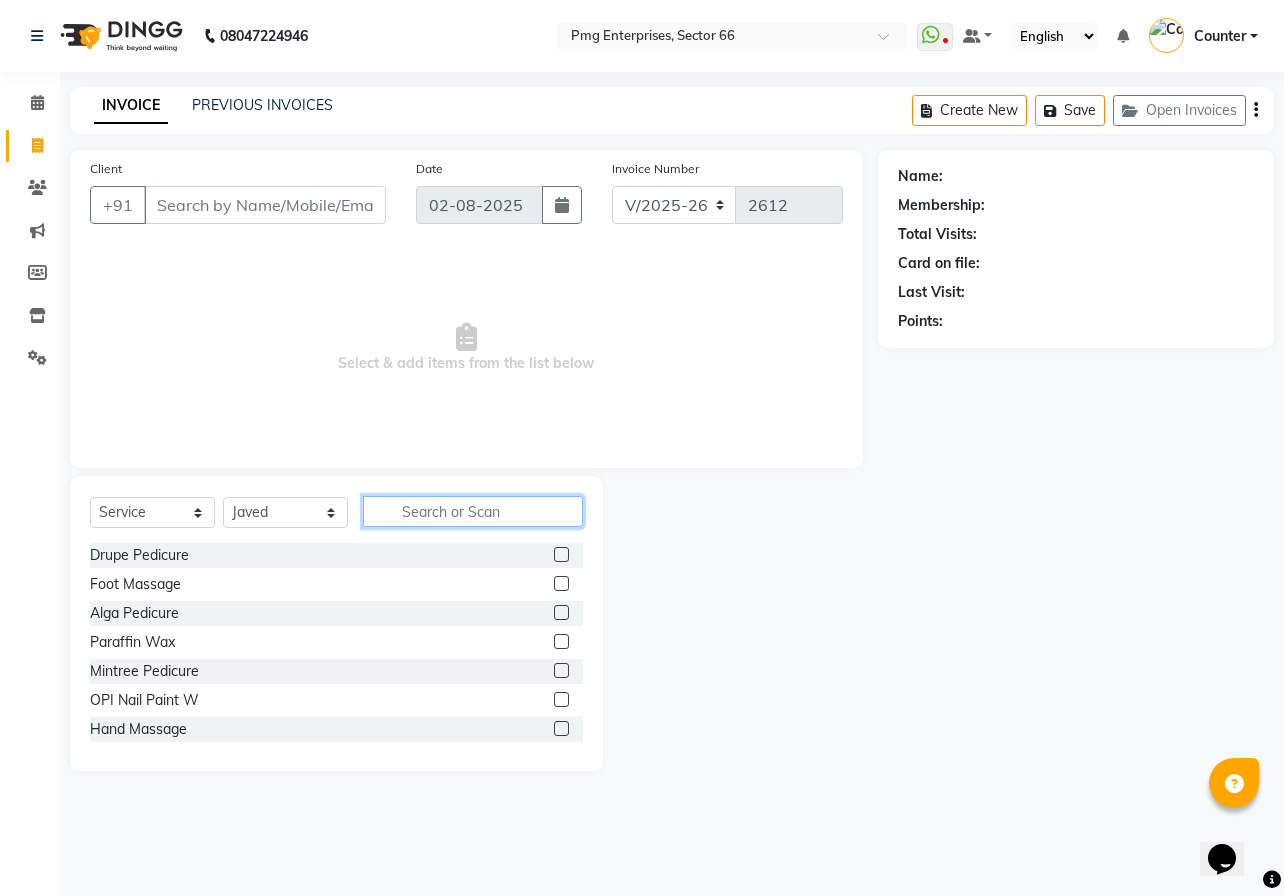 click 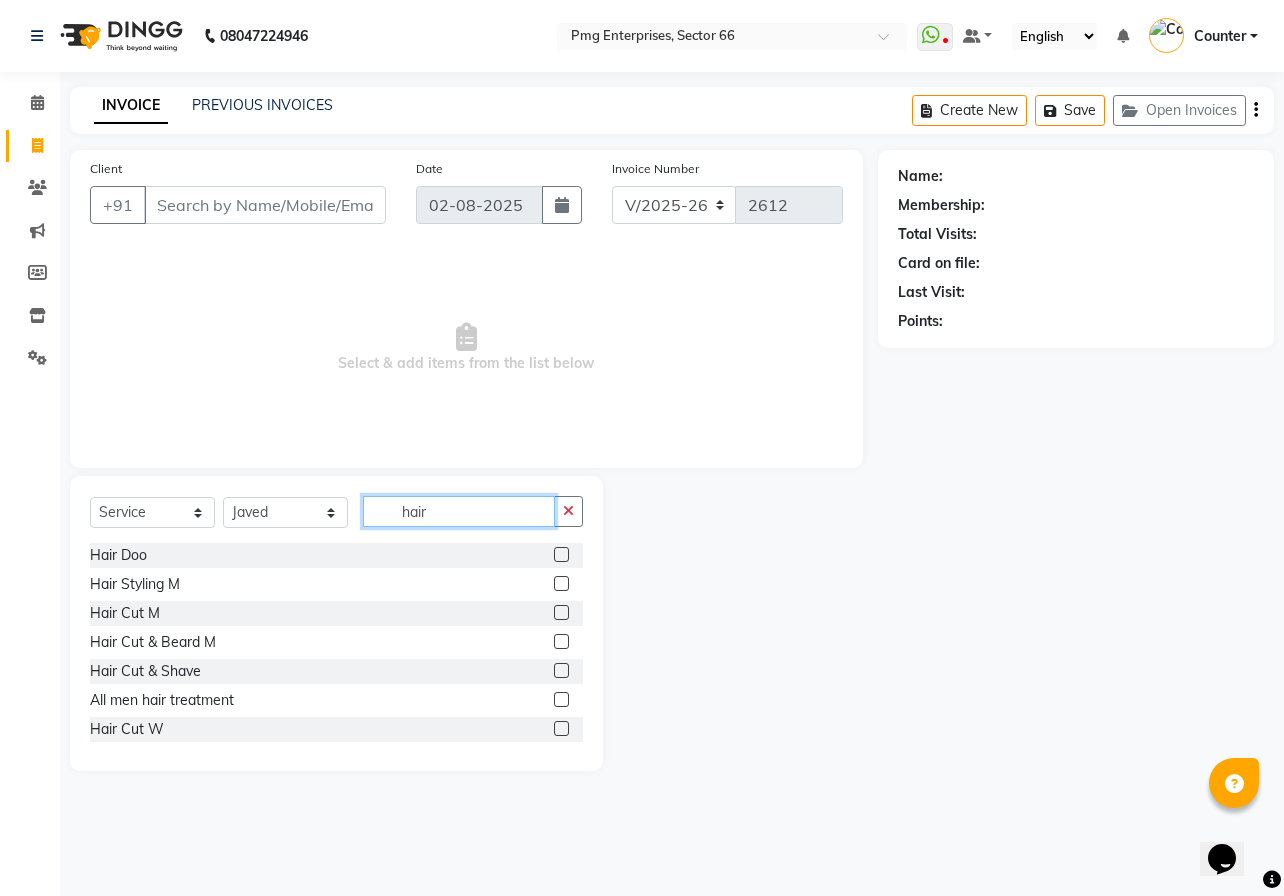 type on "hair" 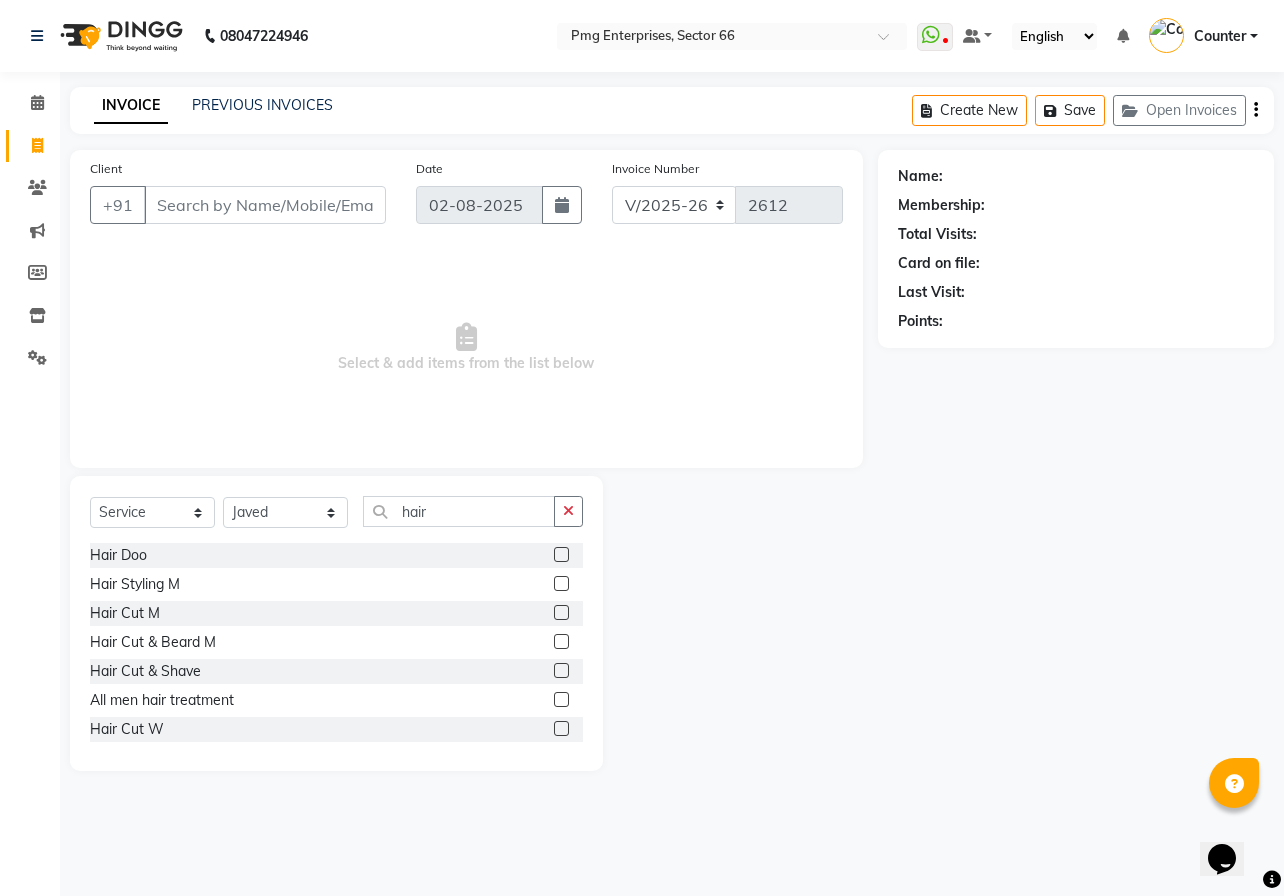 click 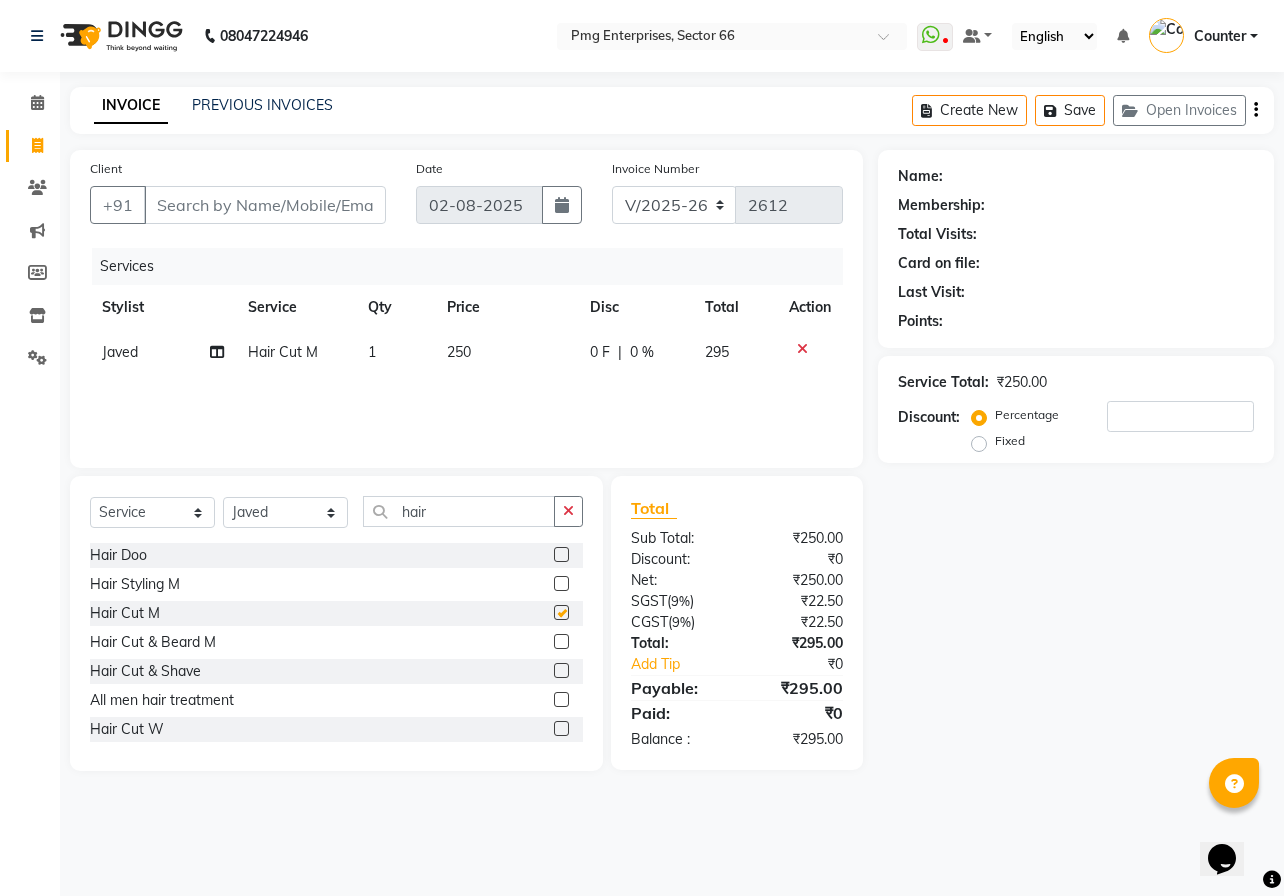 checkbox on "false" 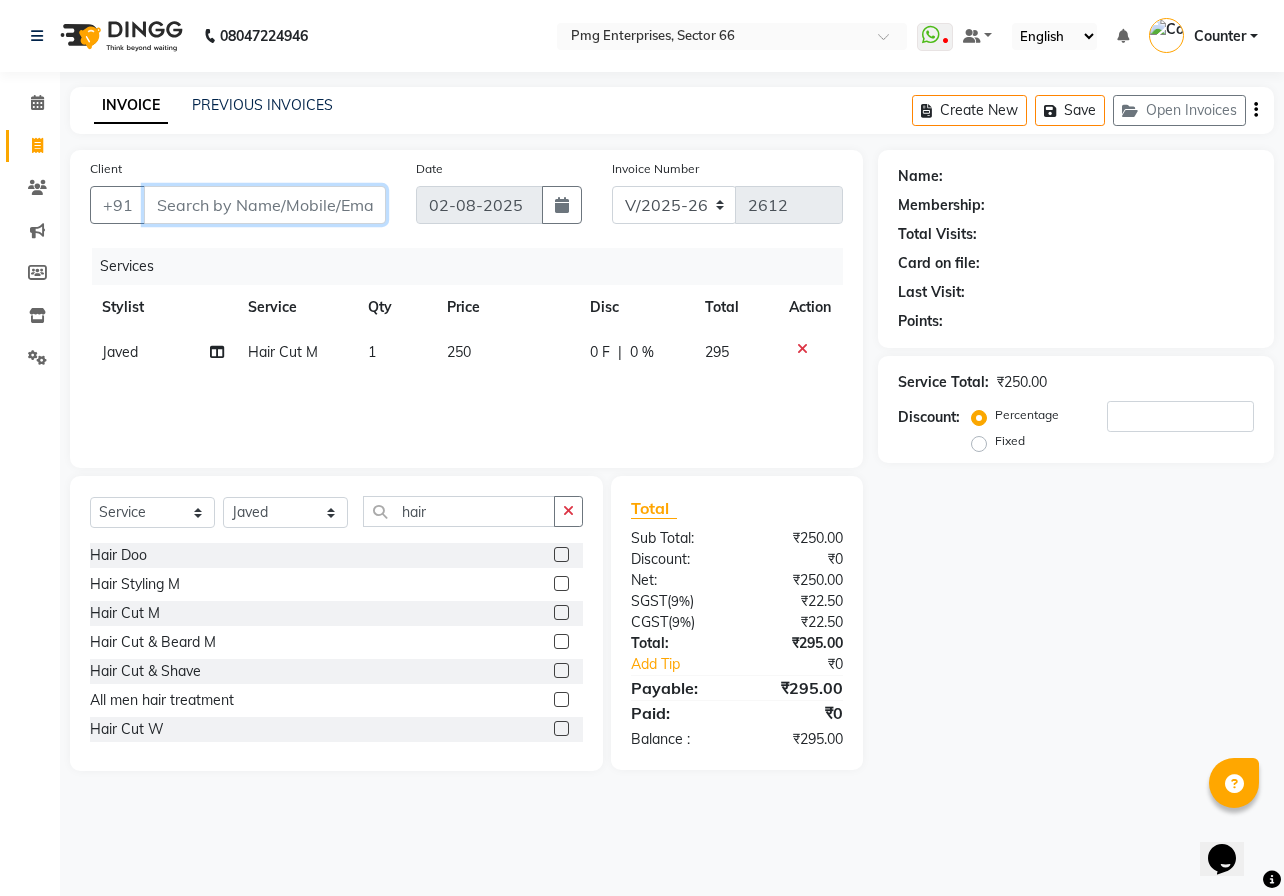 click on "Client" at bounding box center (265, 205) 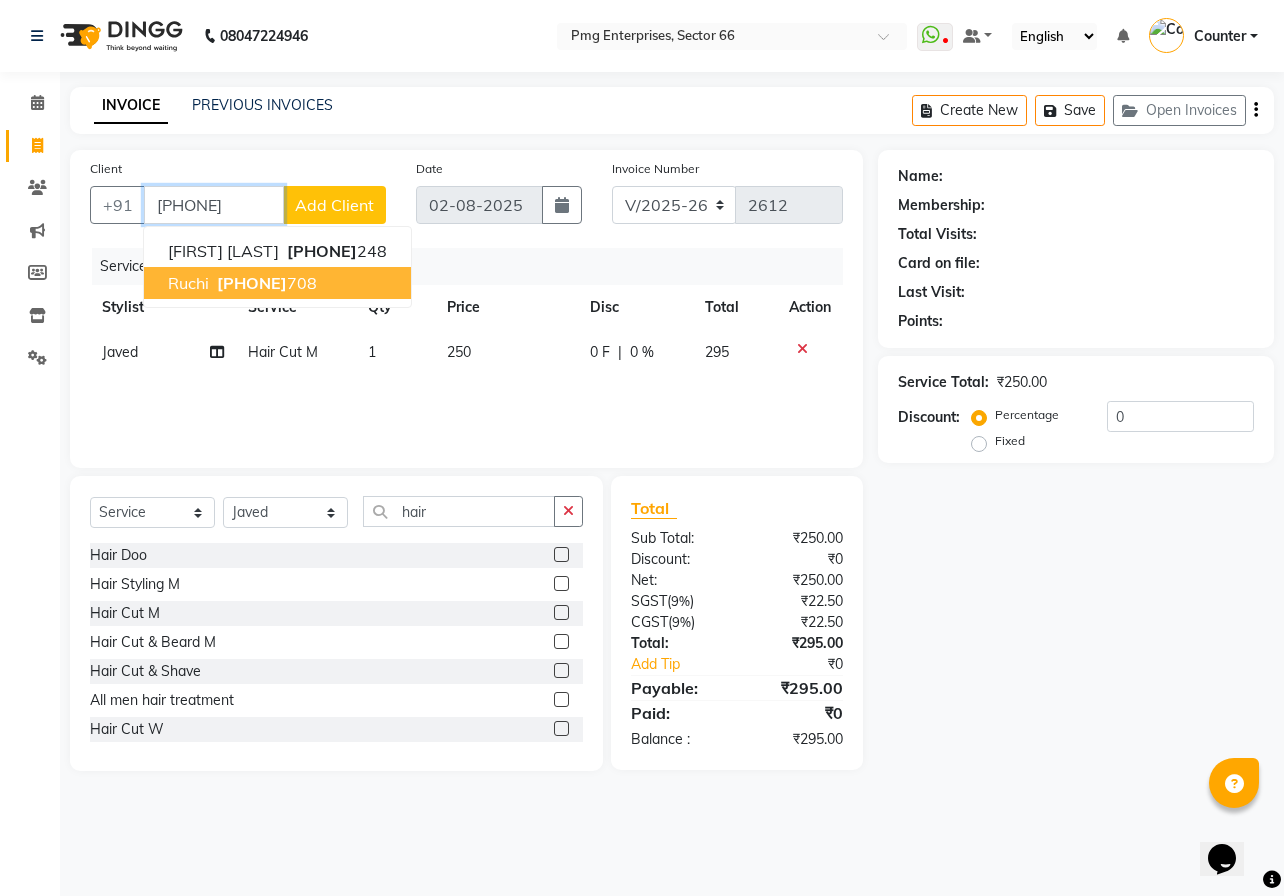 click on "[PHONE]" at bounding box center (265, 283) 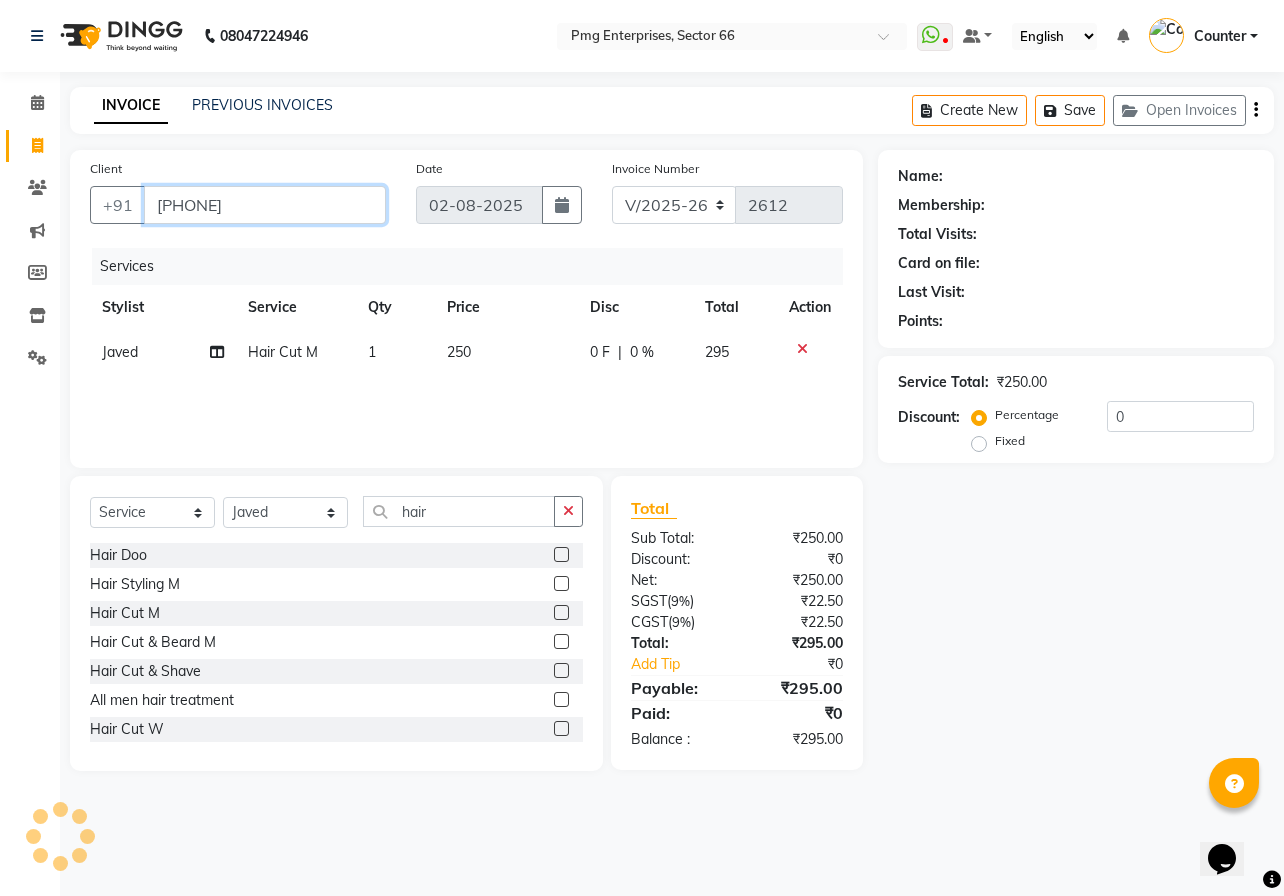 type on "[PHONE]" 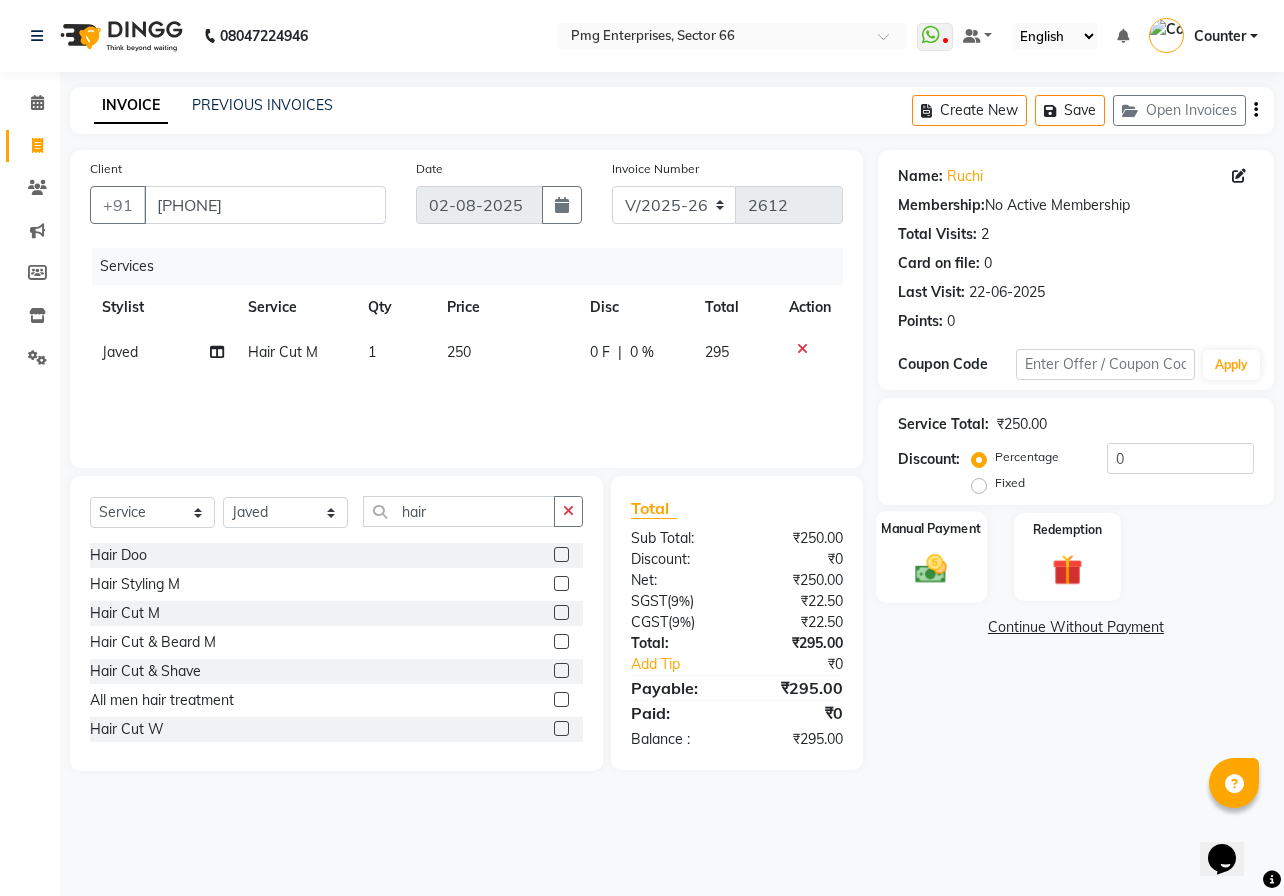 click on "Manual Payment" 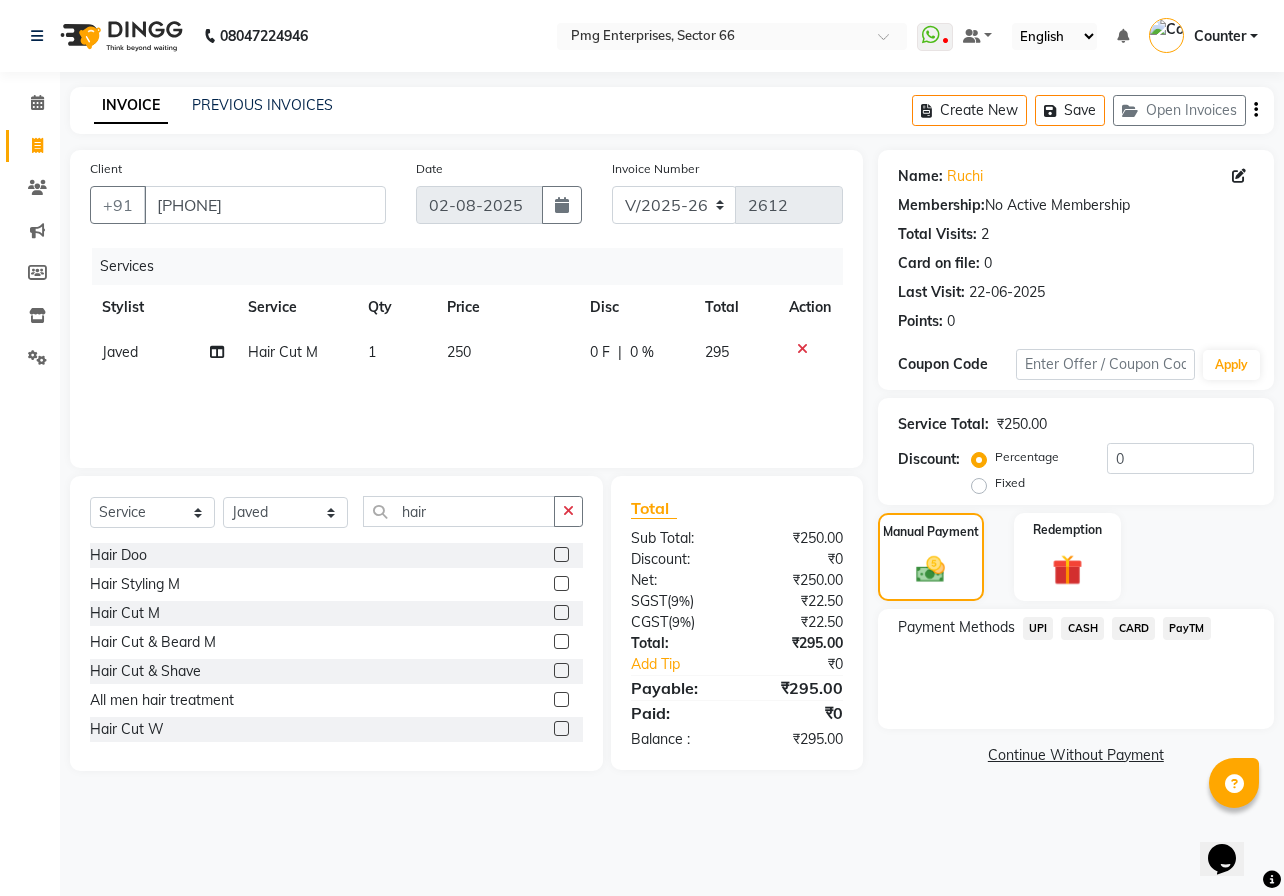click on "UPI" 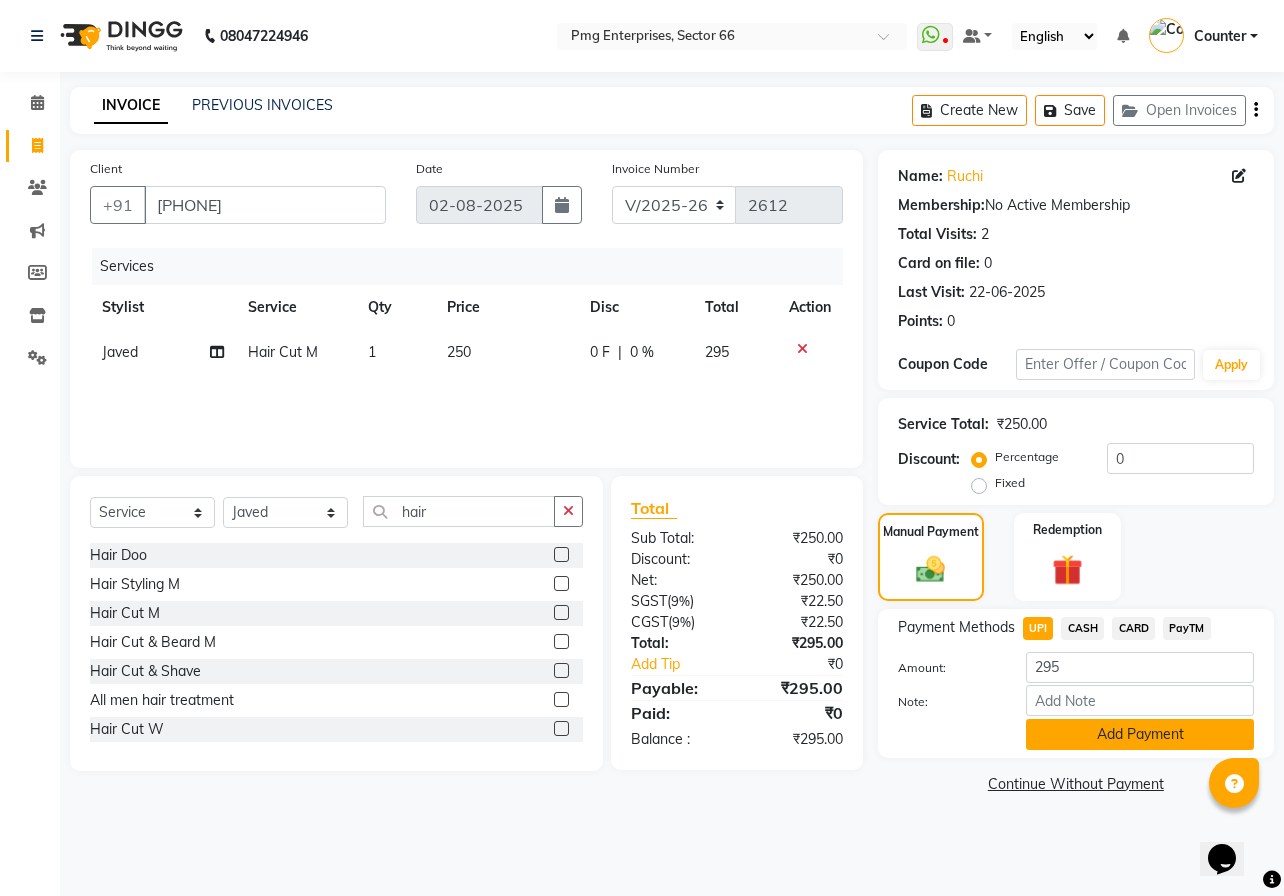 click on "Add Payment" 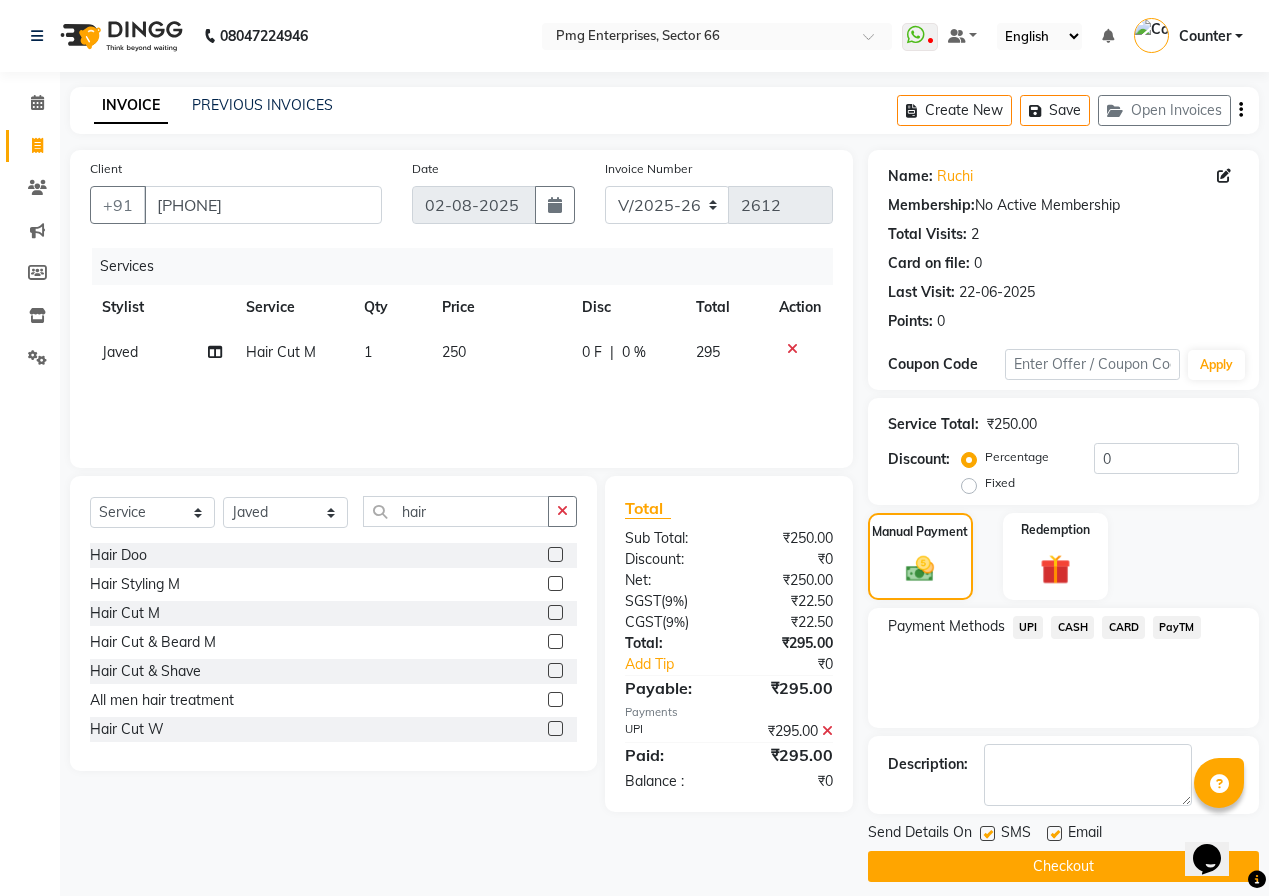 click on "Checkout" 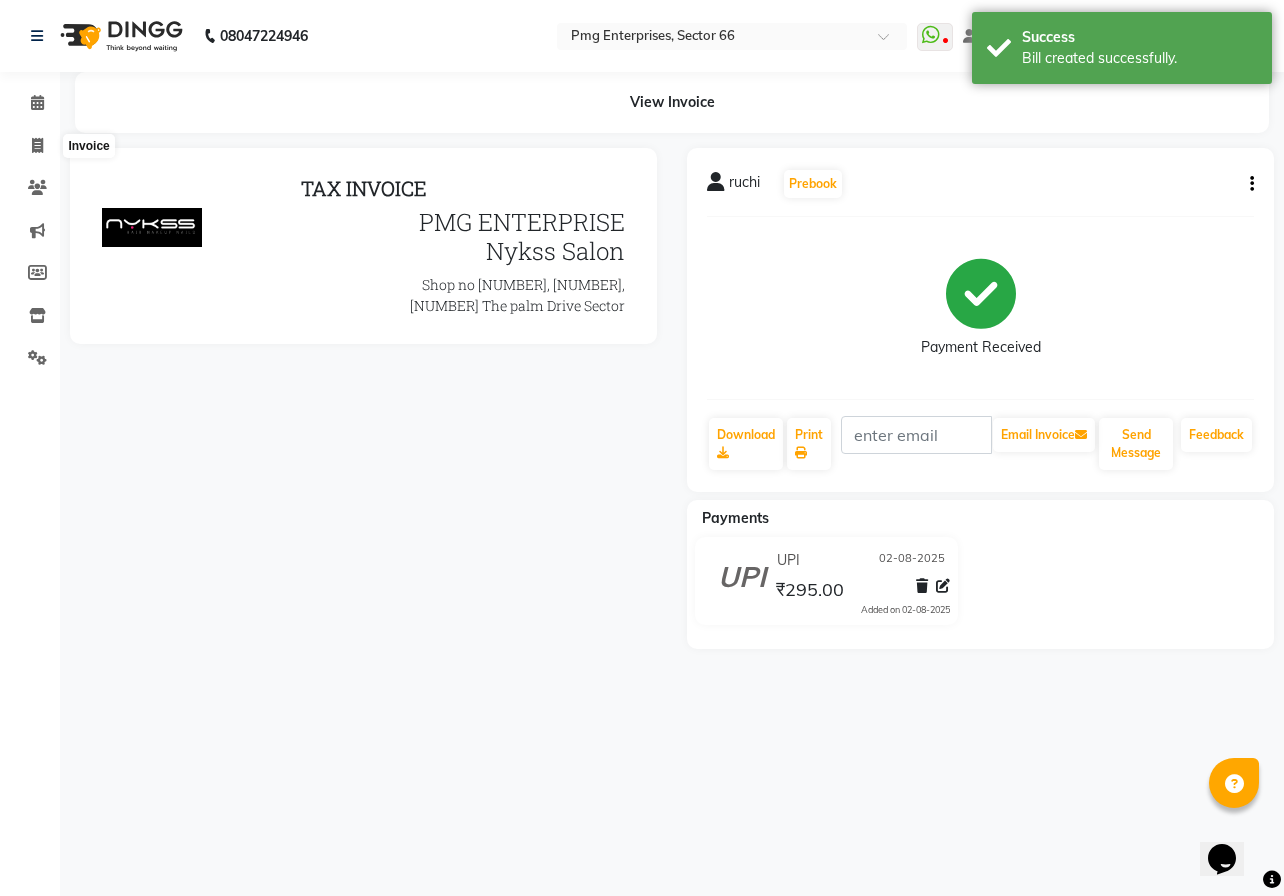 scroll, scrollTop: 0, scrollLeft: 0, axis: both 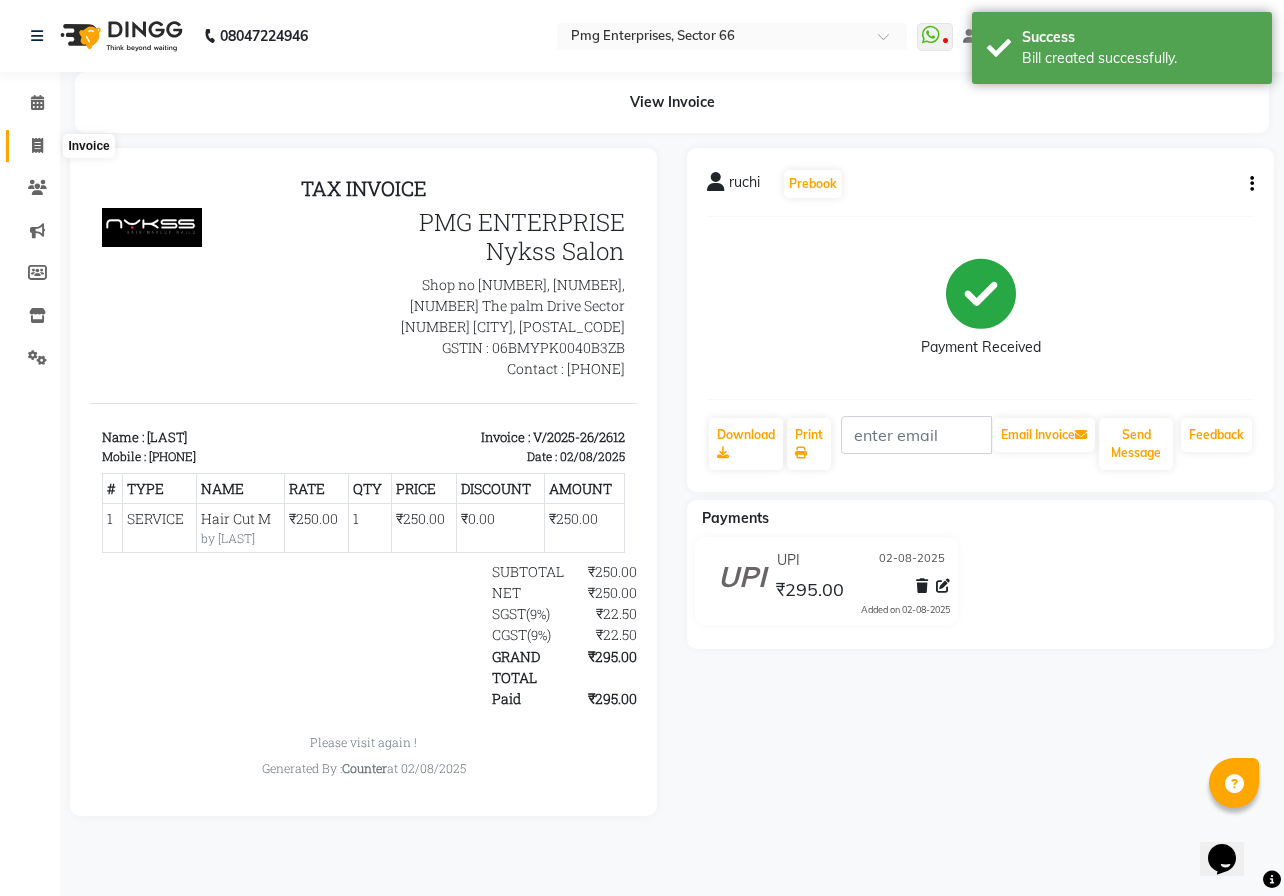 click 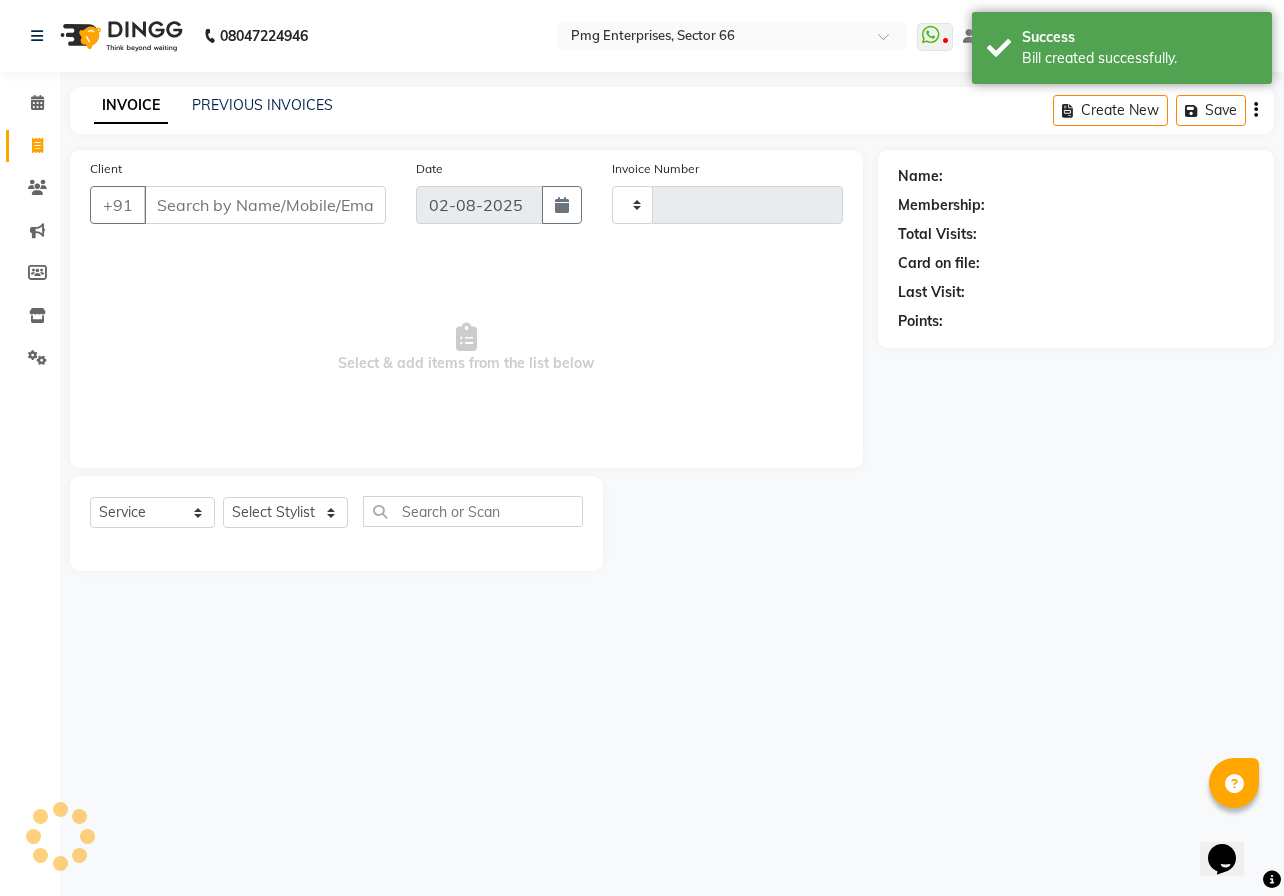 type on "2613" 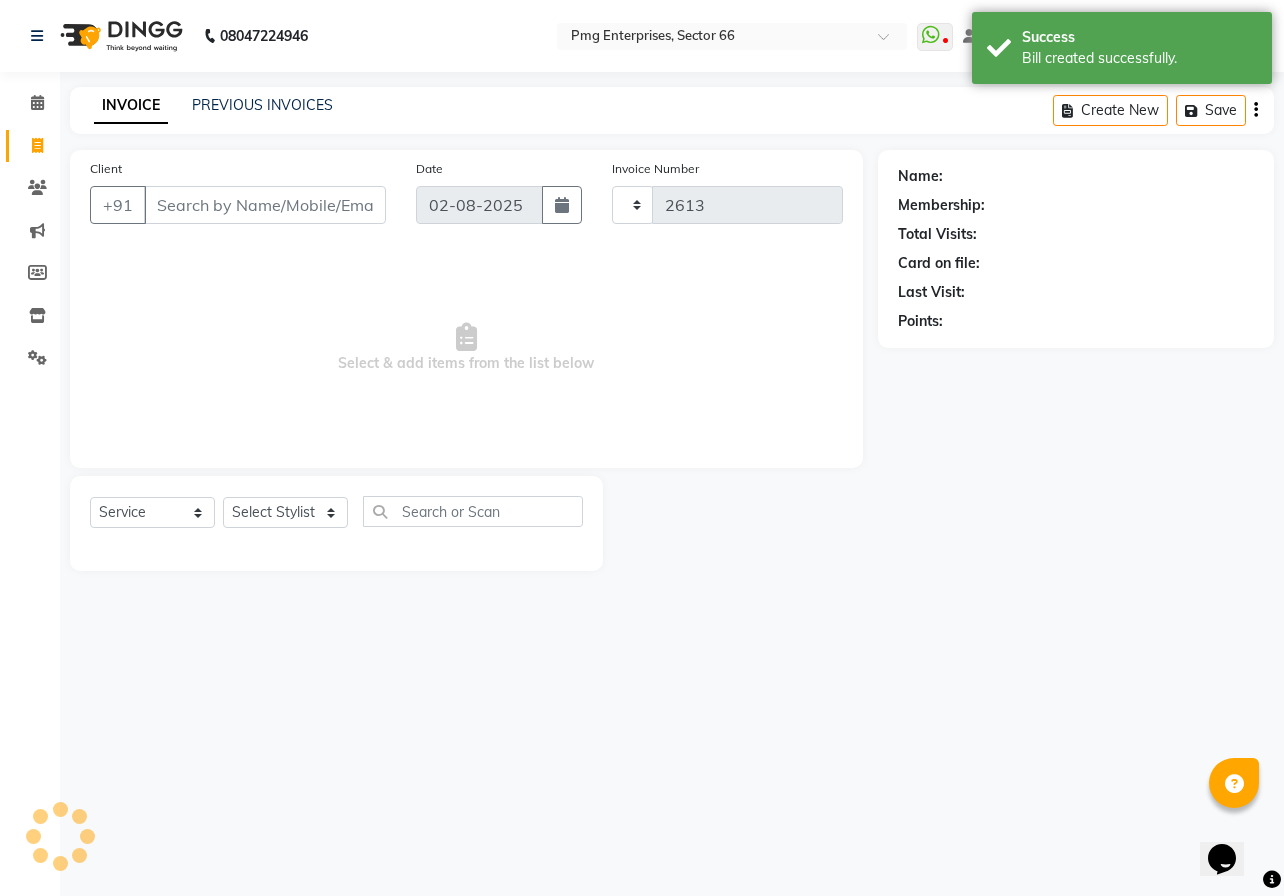 select on "889" 